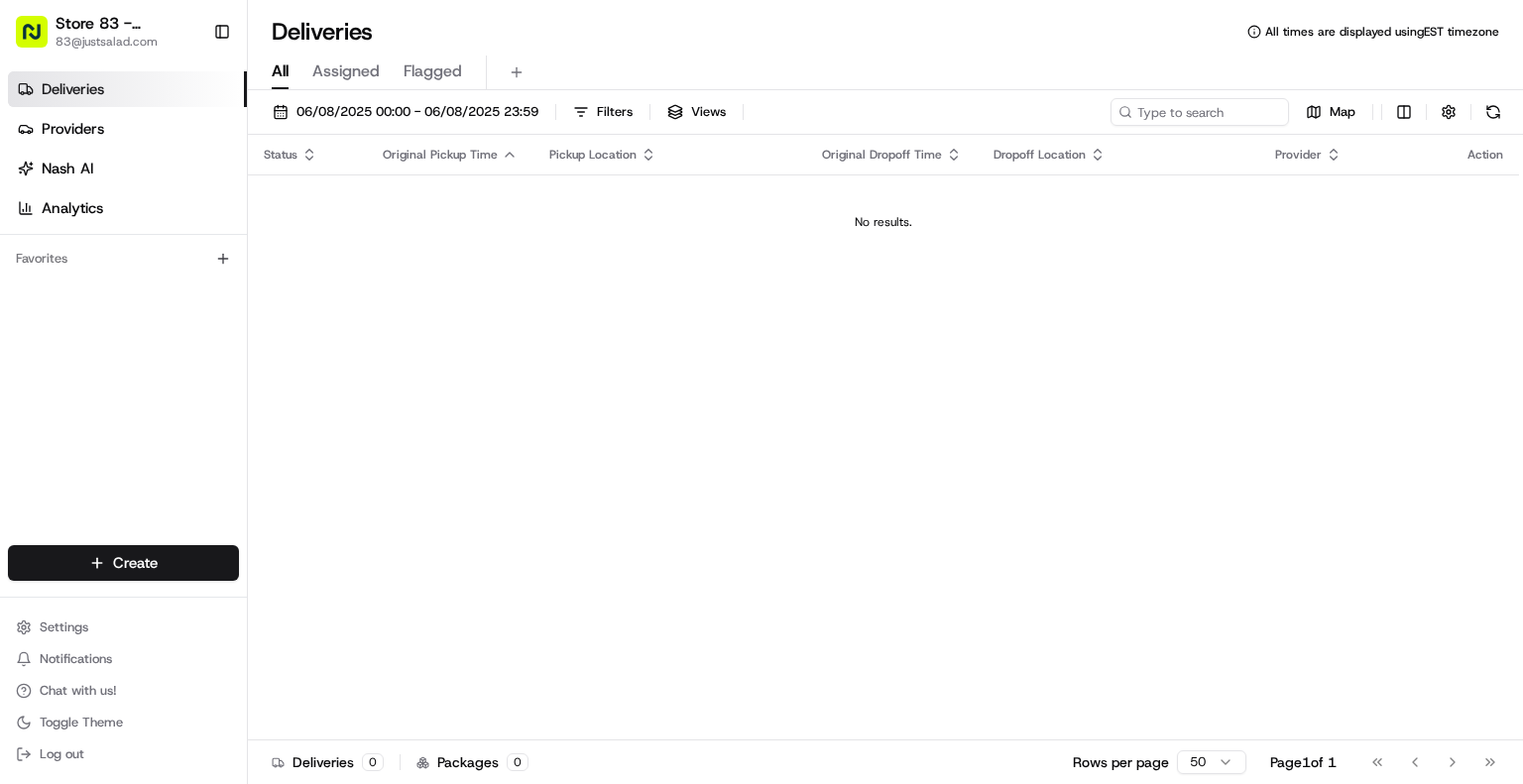 scroll, scrollTop: 0, scrollLeft: 0, axis: both 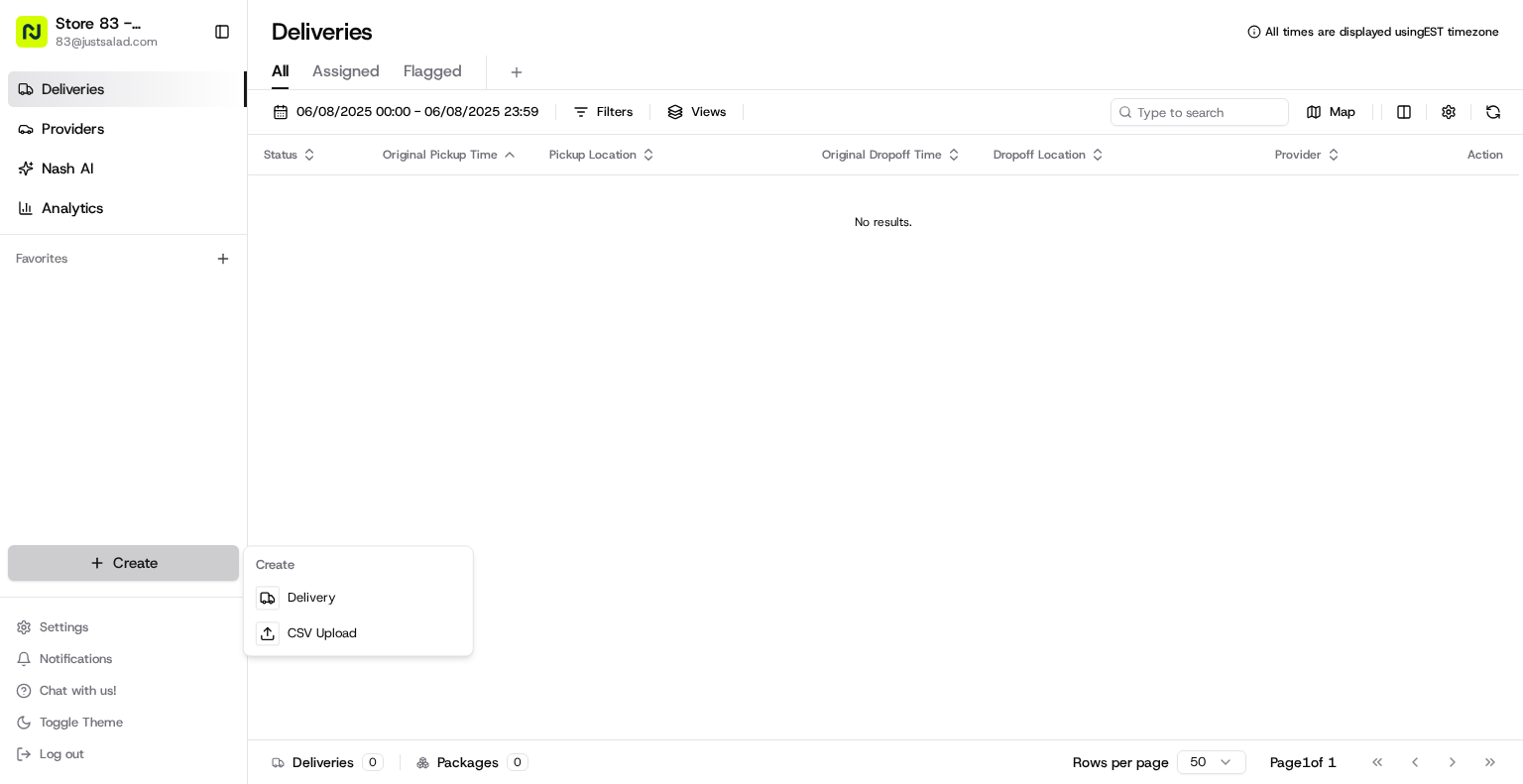 click on "Store 83 - [CITY] ([STATE]) 83@justsalad.com Toggle Sidebar Deliveries Providers Nash AI Analytics Favorites Main Menu Members & Organization Organization Users Roles Preferences Customization Tracking Orchestration Automations Locations Pickup Locations Dropoff Locations Billing Billing Refund Requests Integrations Notification Triggers Webhooks API Keys Request Logs Create Settings Notifications Chat with us! Toggle Theme Log out Deliveries All times are displayed using  EST   timezone All Assigned Flagged 06/08/2025 00:00 - 06/08/2025 23:59 Filters Views Map Status Original Pickup Time Pickup Location Original Dropoff Time Dropoff Location Provider Action No results. Deliveries 0 Packages 0 Rows per page 50 Page  1  of   1 Go to first page Go to previous page Go to next page Go to last page
Create Delivery CSV Upload" at bounding box center [762, 392] 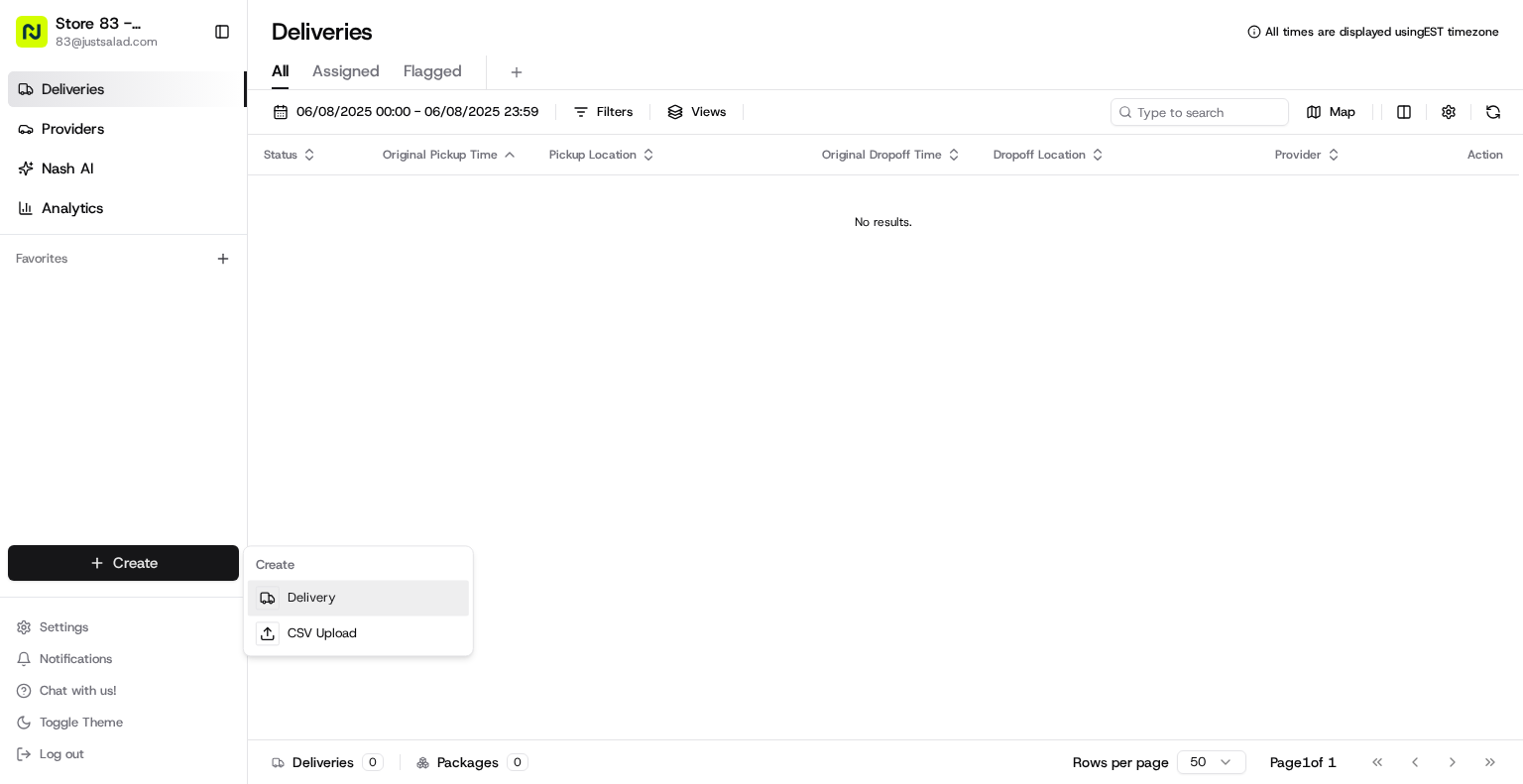 click at bounding box center (268, 598) 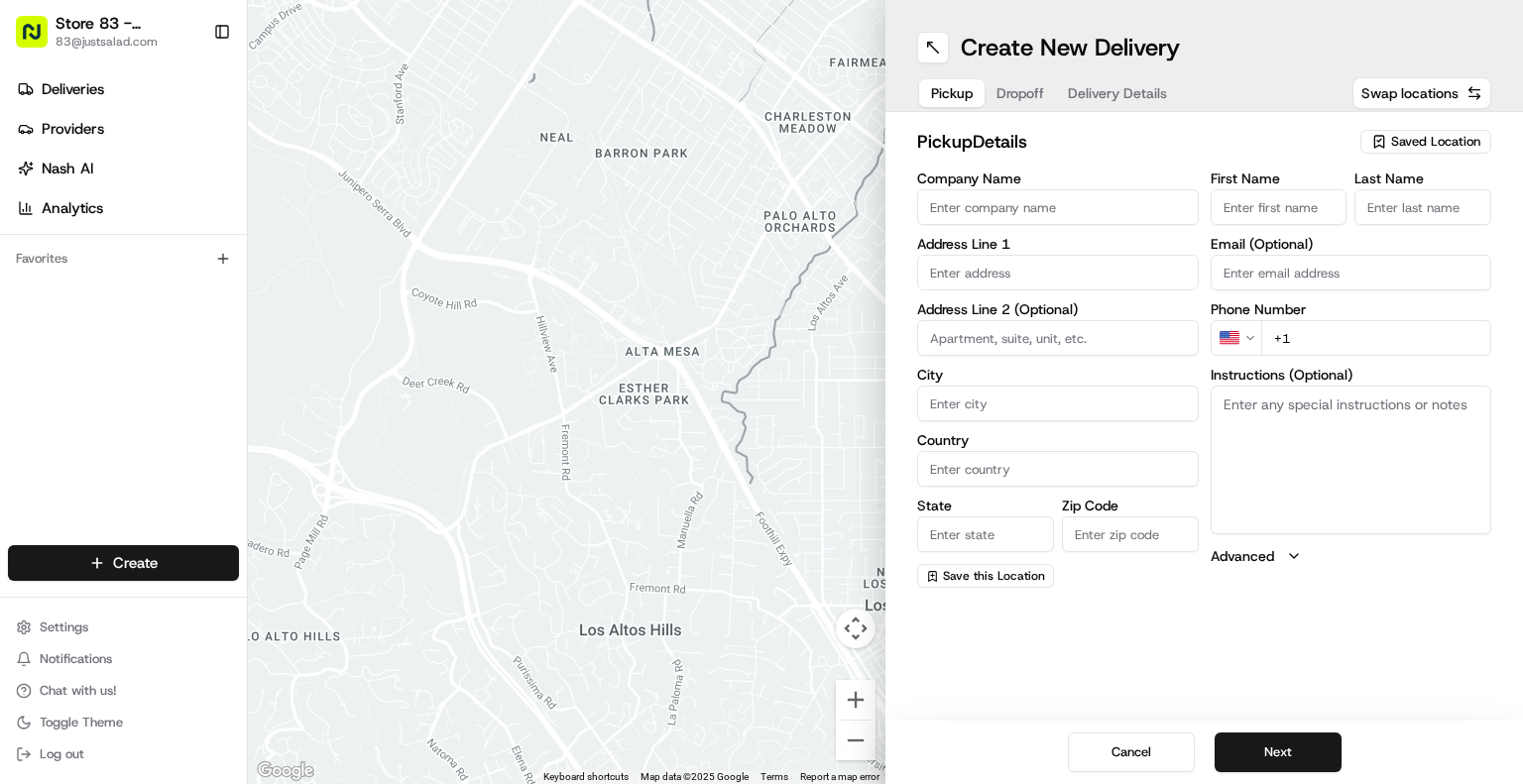 click on "Company Name" at bounding box center (1058, 207) 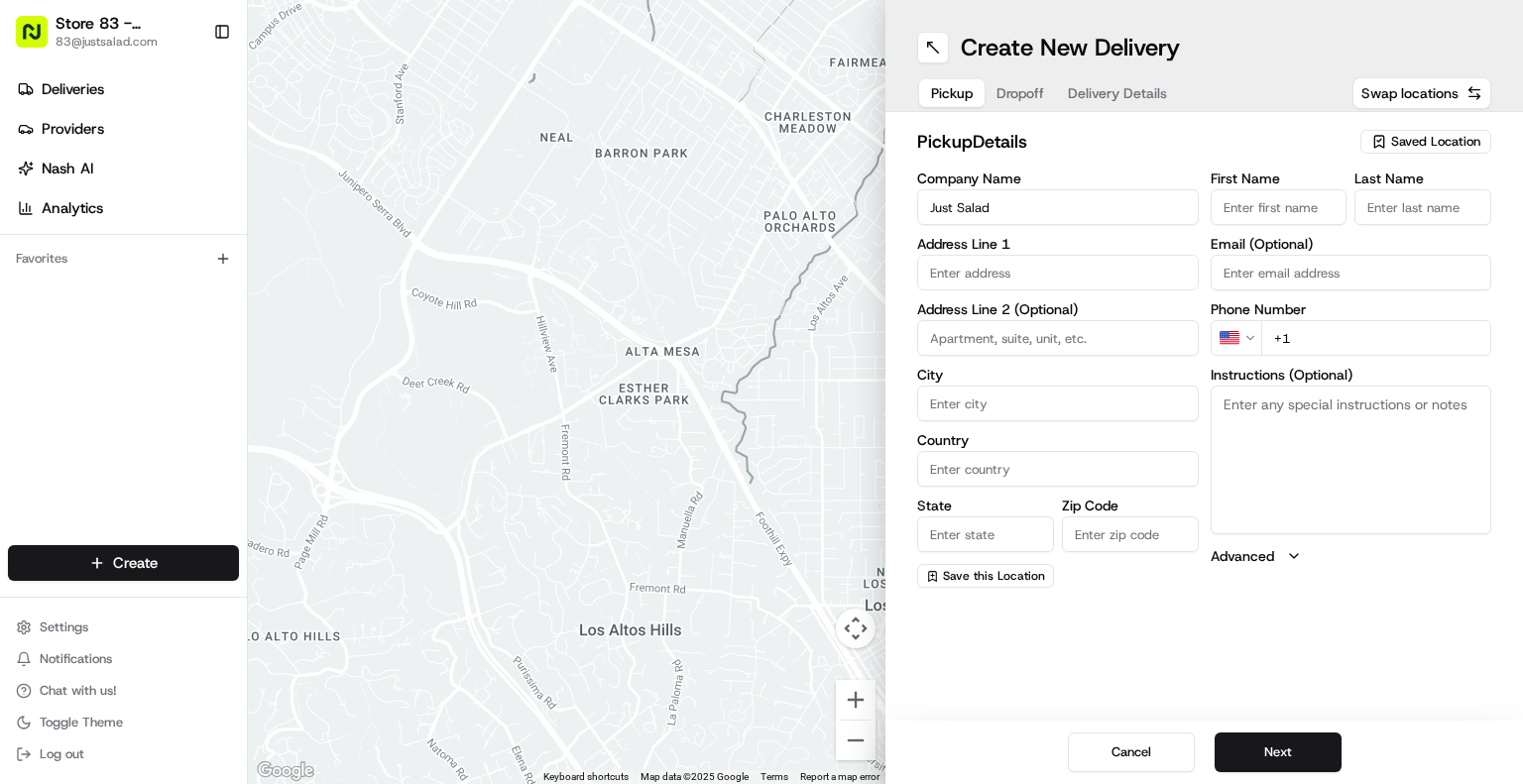 type on "Just Salad" 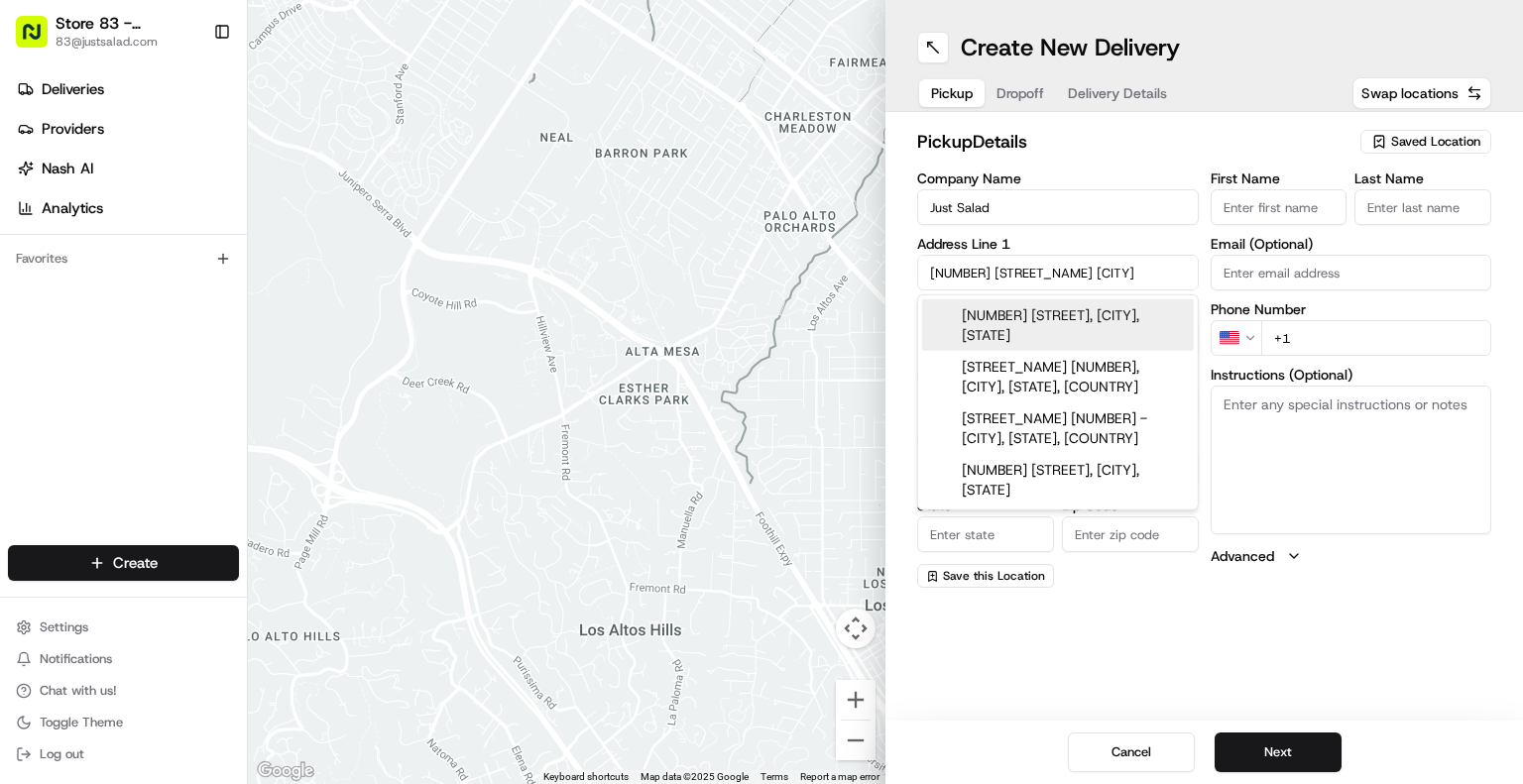 click on "[NUMBER] [STREET], [CITY], [STATE]" at bounding box center (1058, 325) 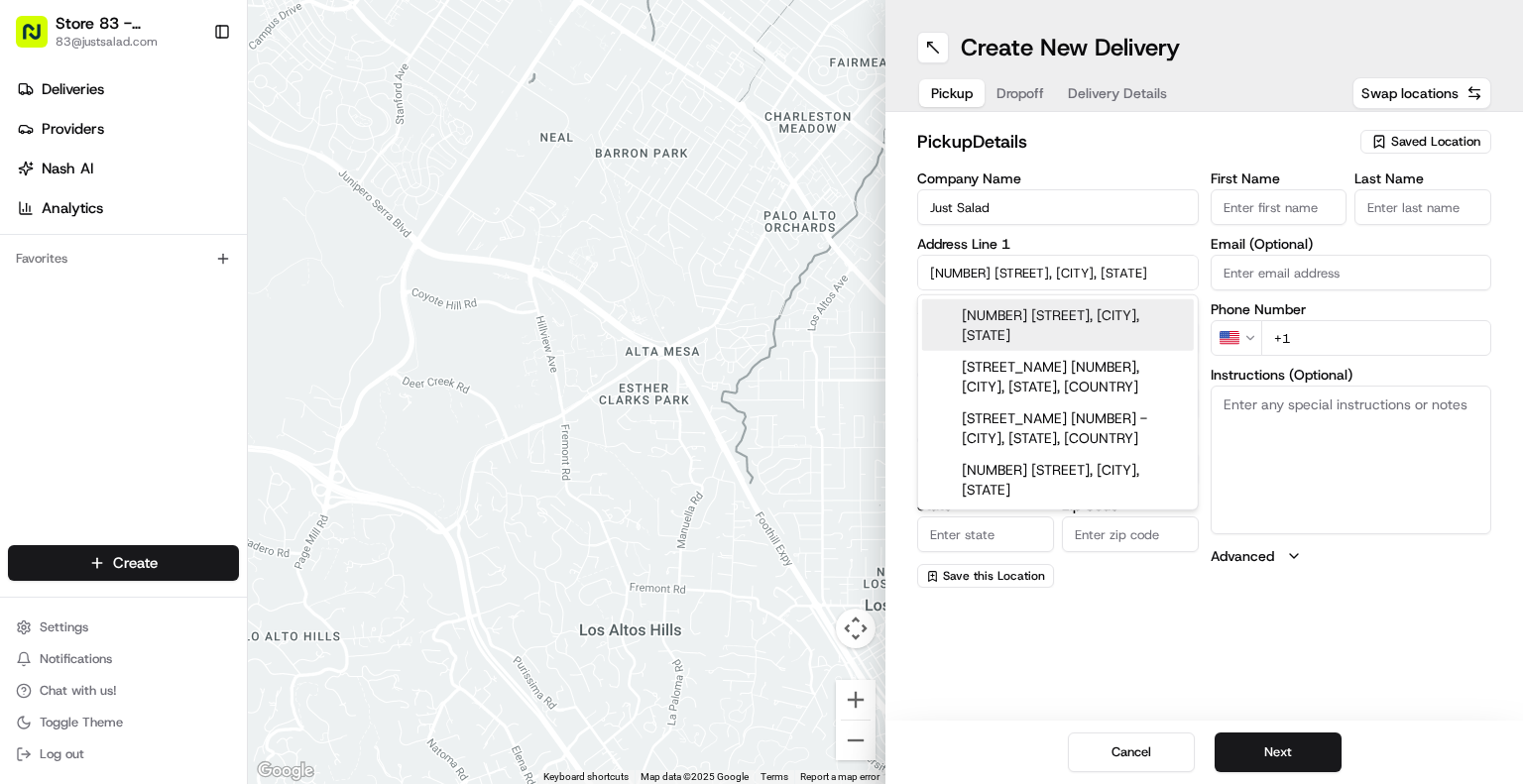 type on "[NUMBER] [STREET], [CITY], [STATE] [POSTAL_CODE], [COUNTRY]" 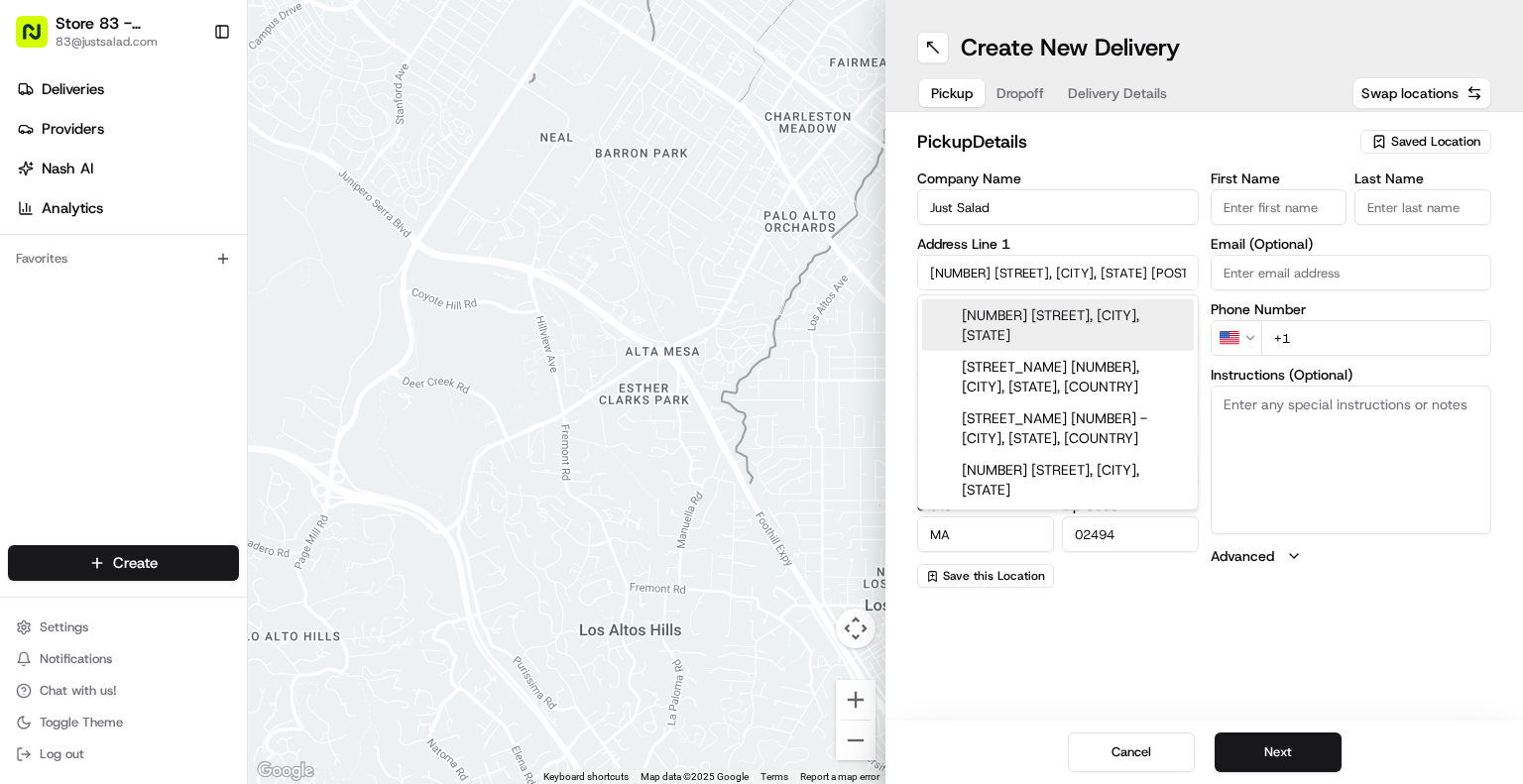 type on "[NUMBER] [STREET_NAME]" 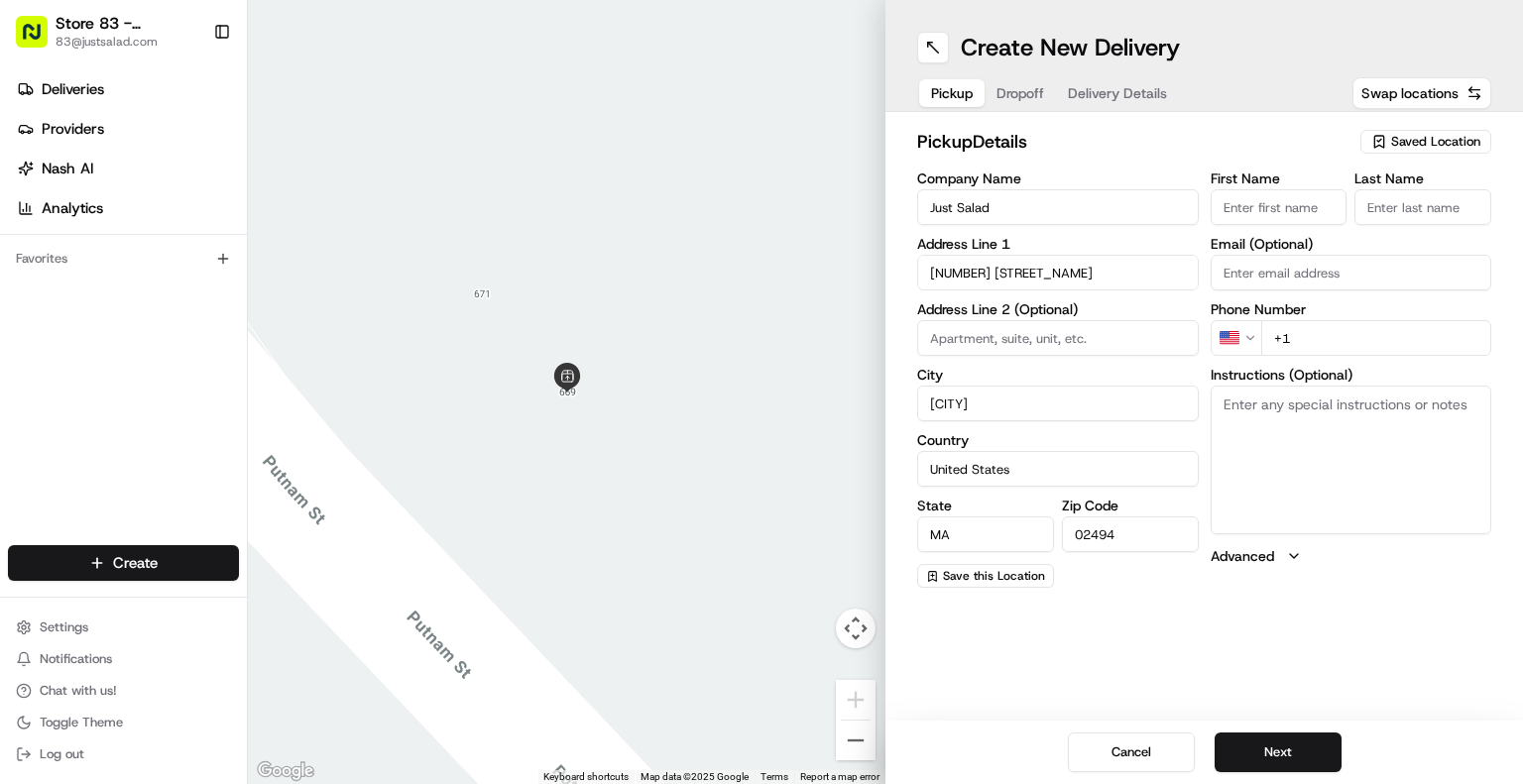 click on "+1" at bounding box center (1376, 338) 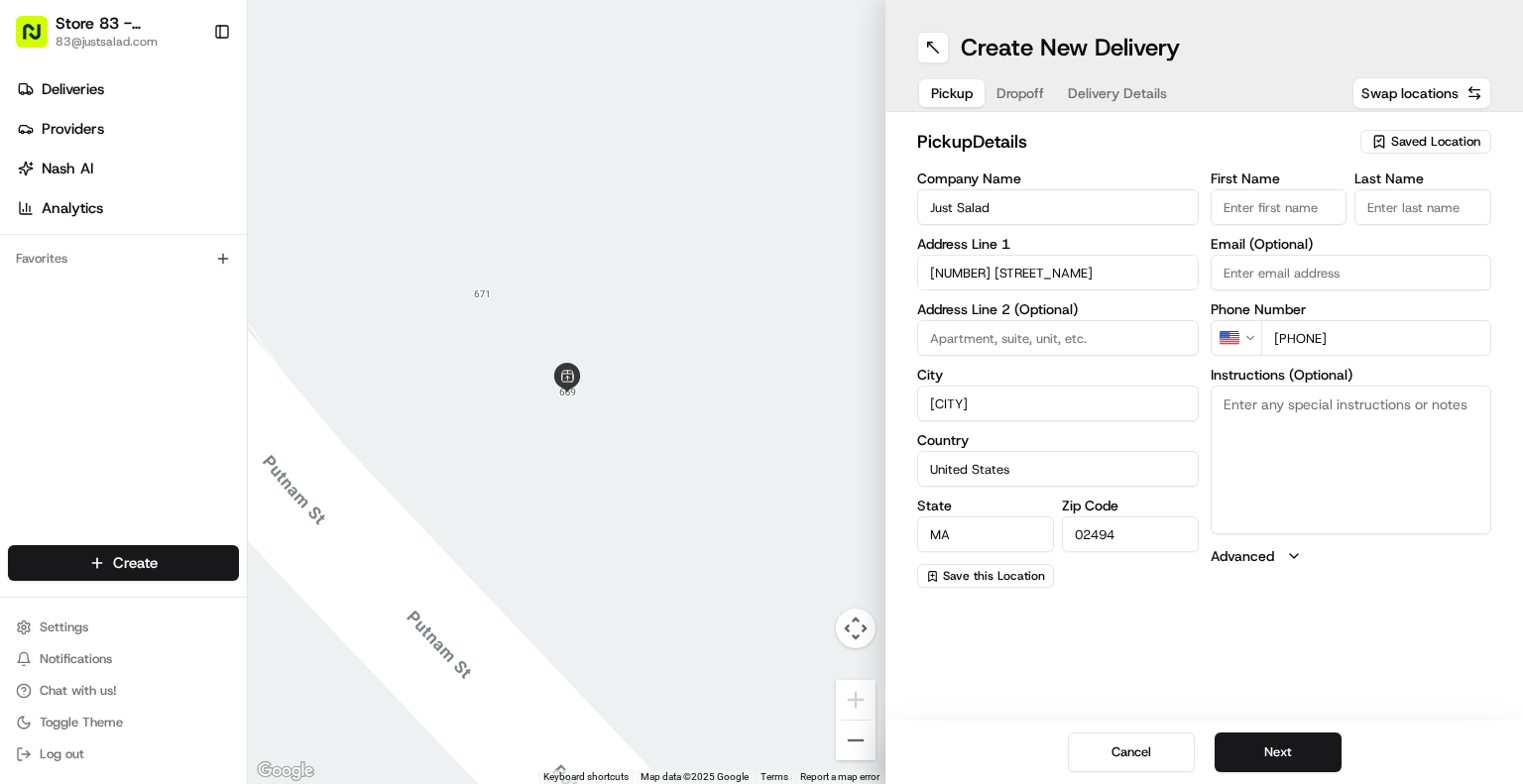 type on "[PHONE]" 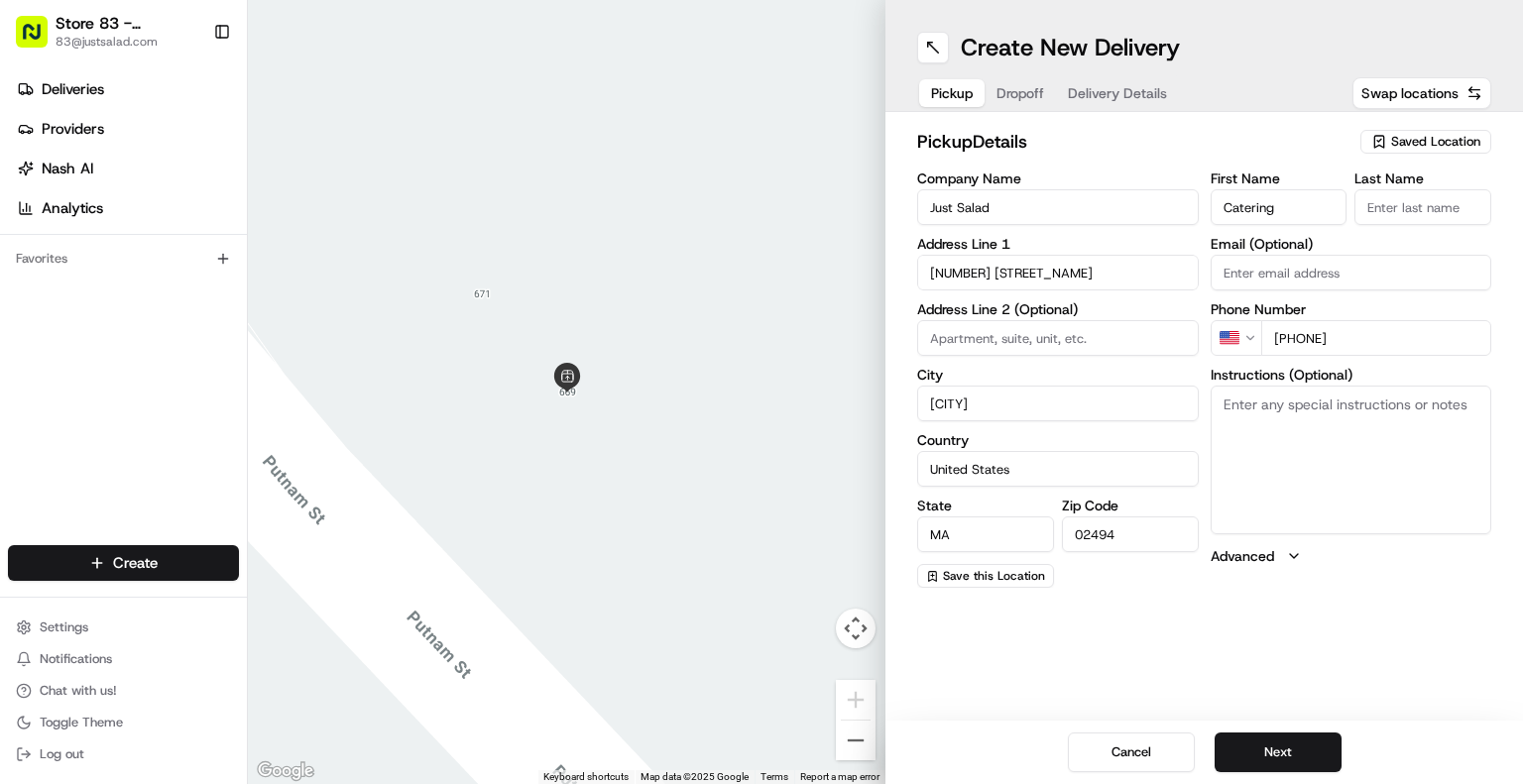 type on "Catering" 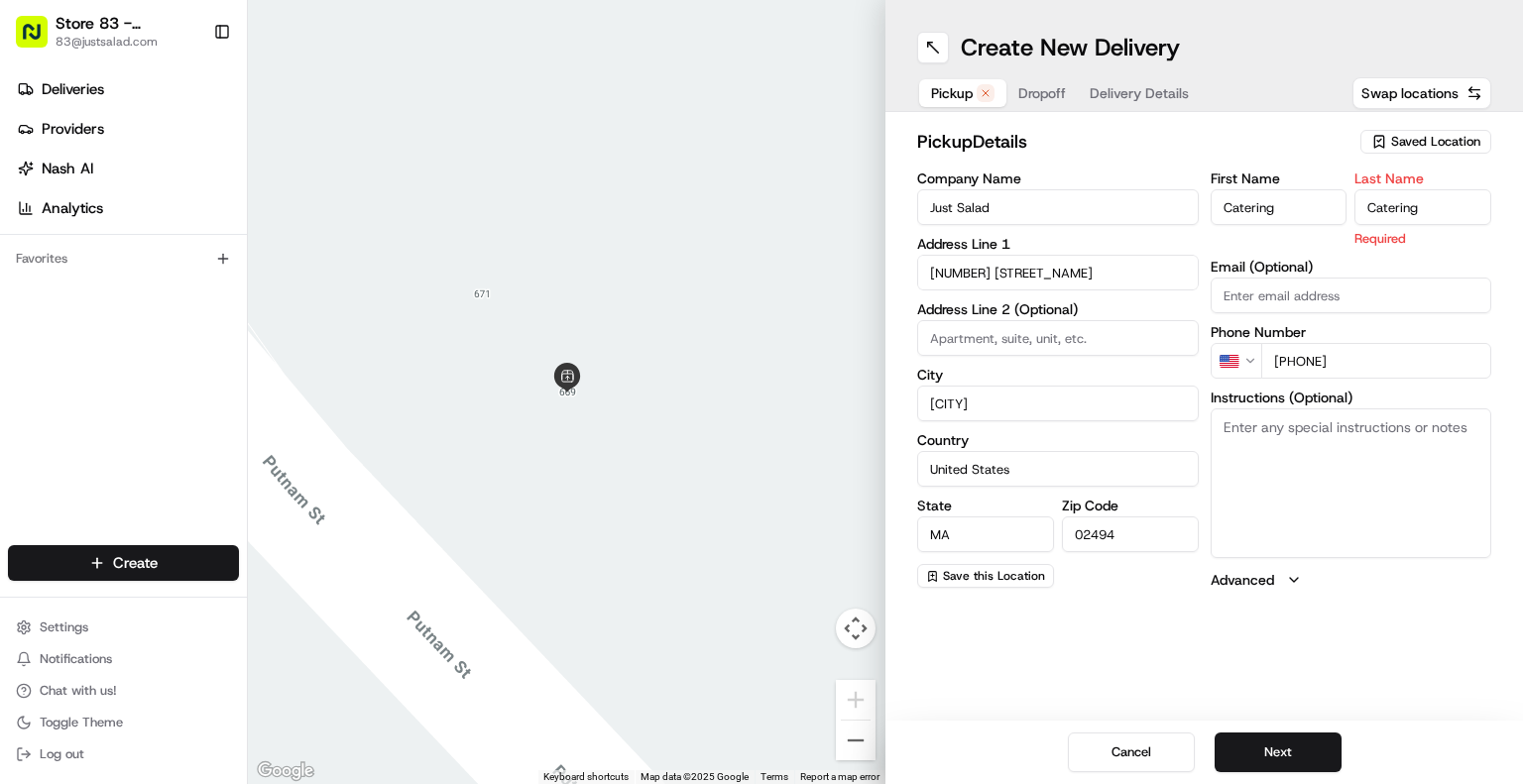 type on "Catering" 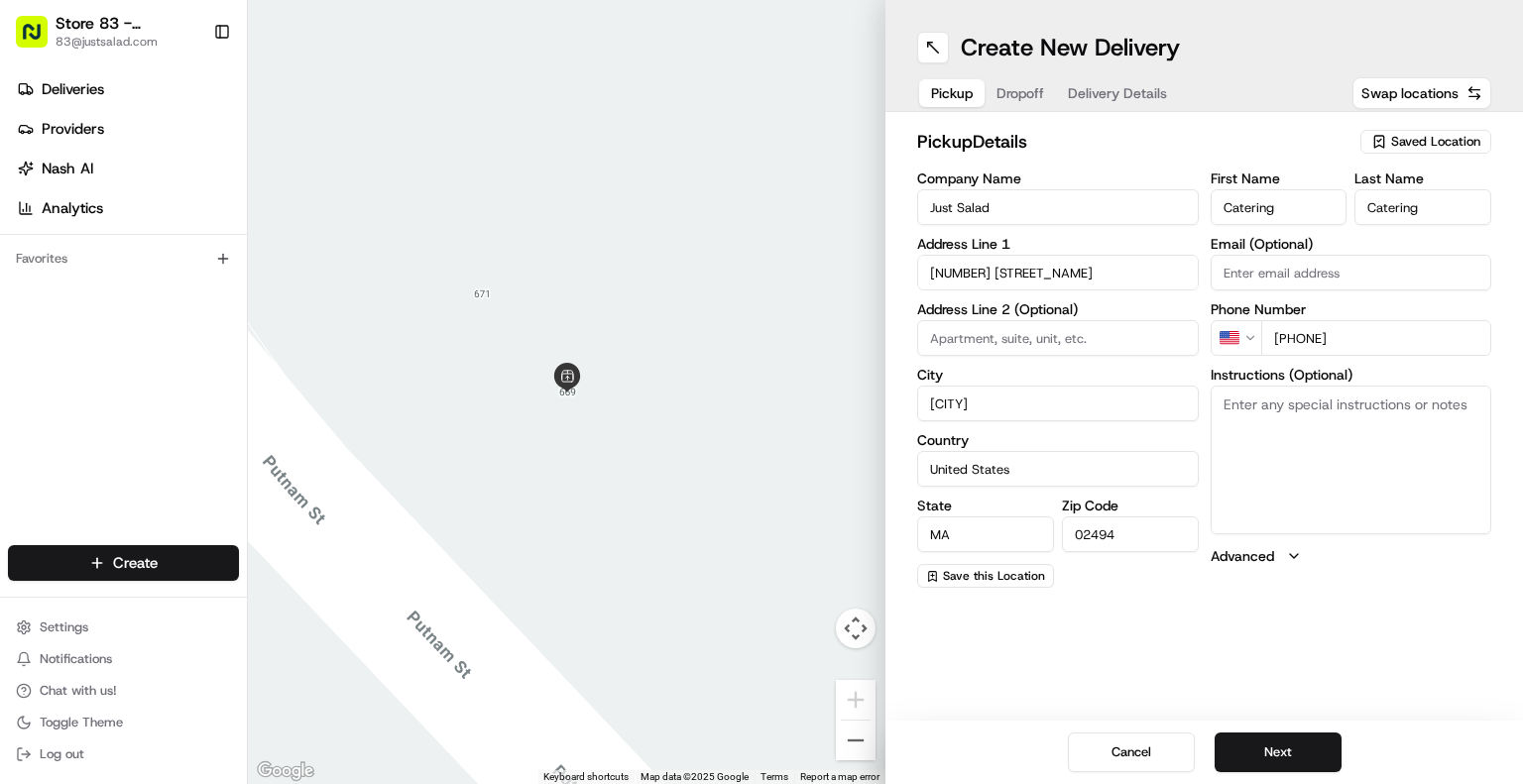 click on "First Name Catering Last Name Catering Email (Optional) Phone Number US [PHONE] Instructions (Optional) Advanced" at bounding box center (1351, 380) 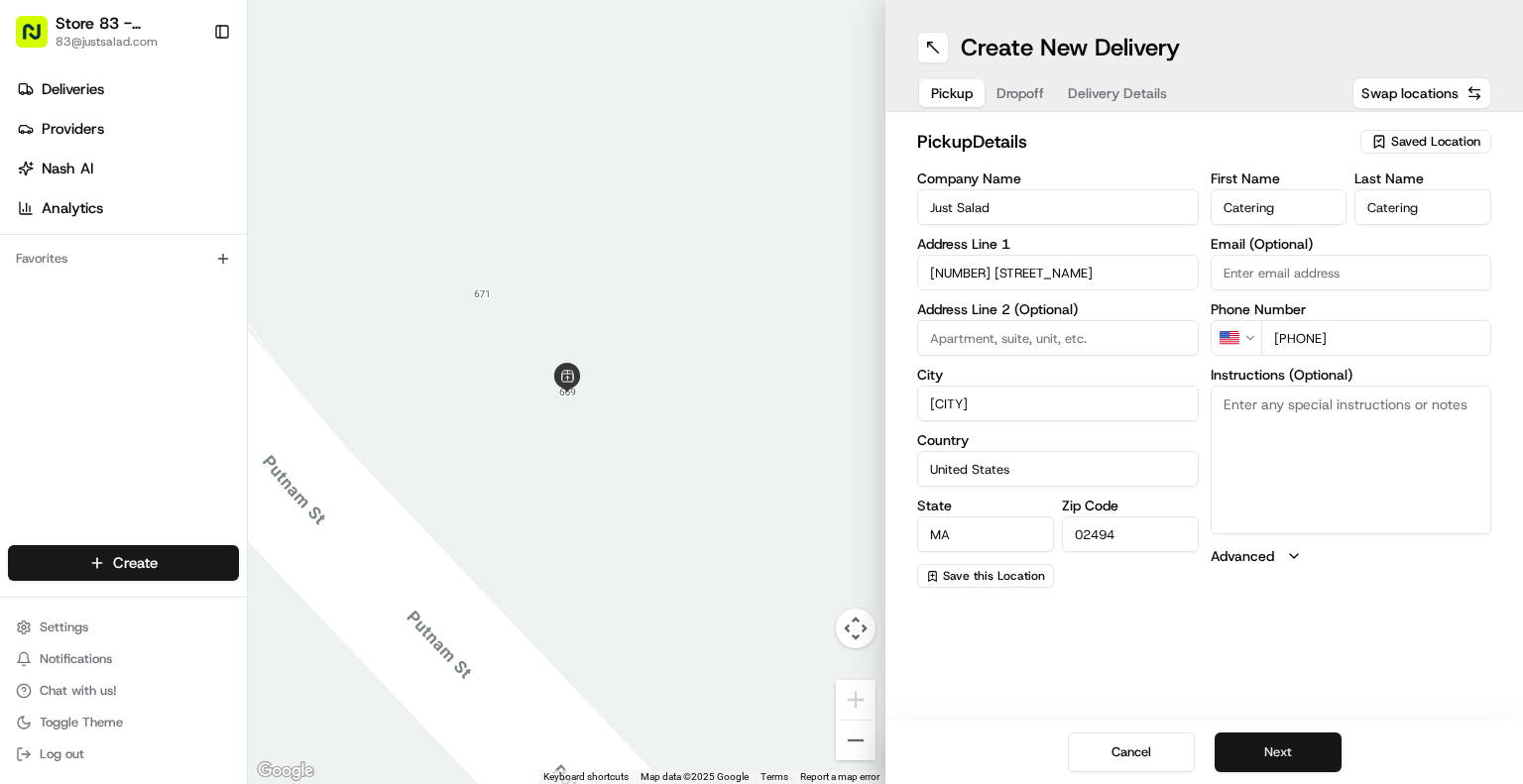 click on "Next" at bounding box center (1278, 752) 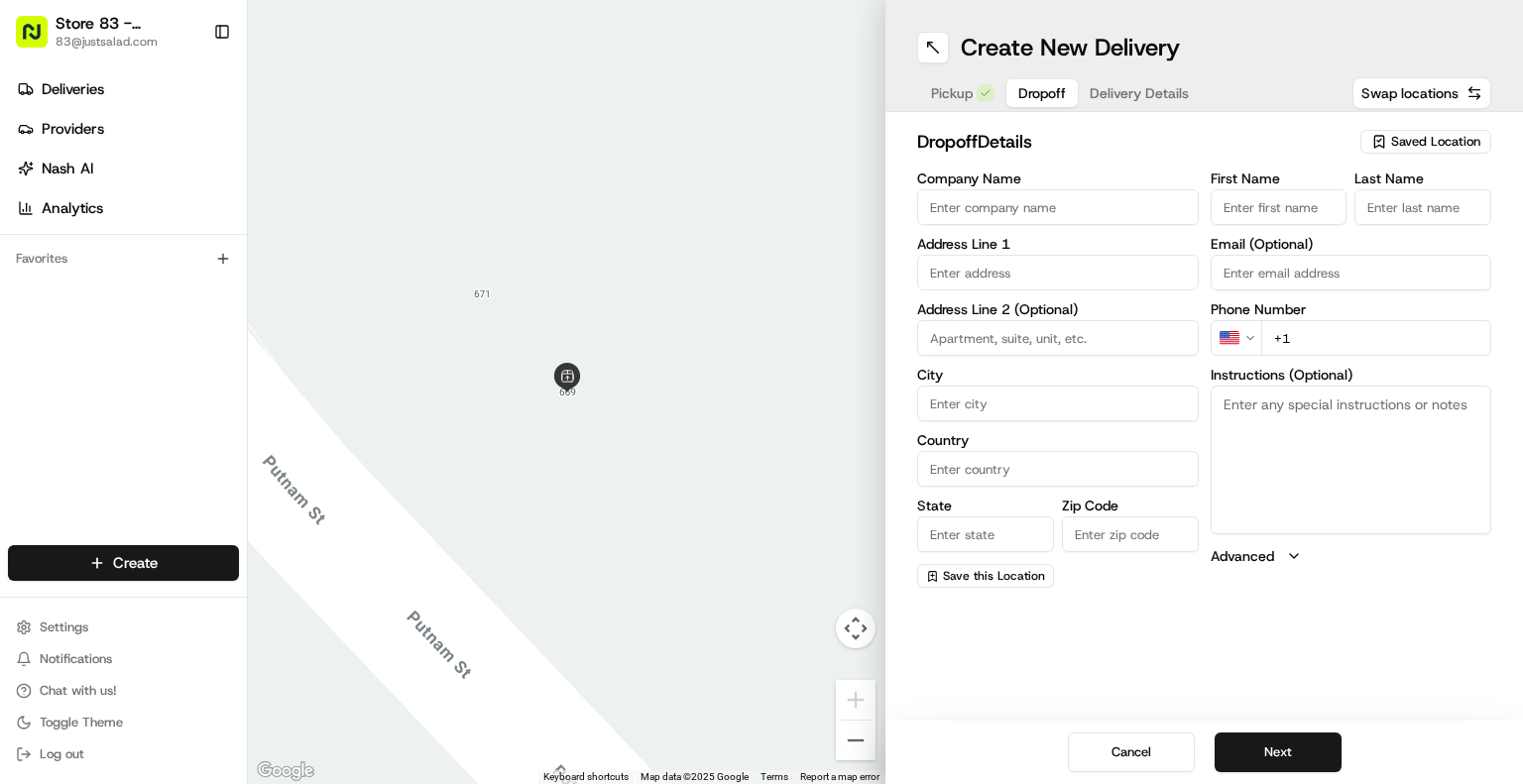 click on "Company Name" at bounding box center [1058, 207] 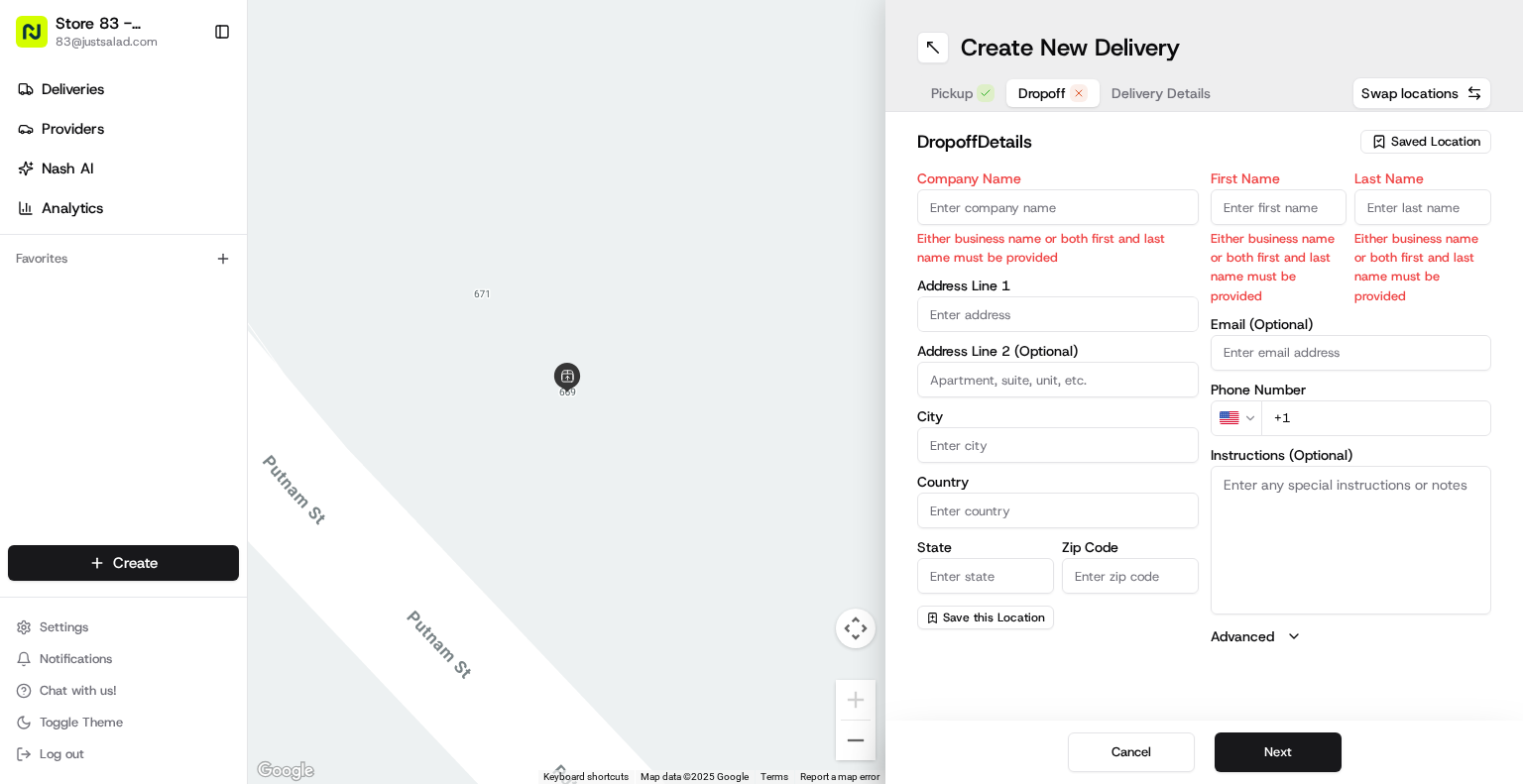 paste on "Upstream Bio" 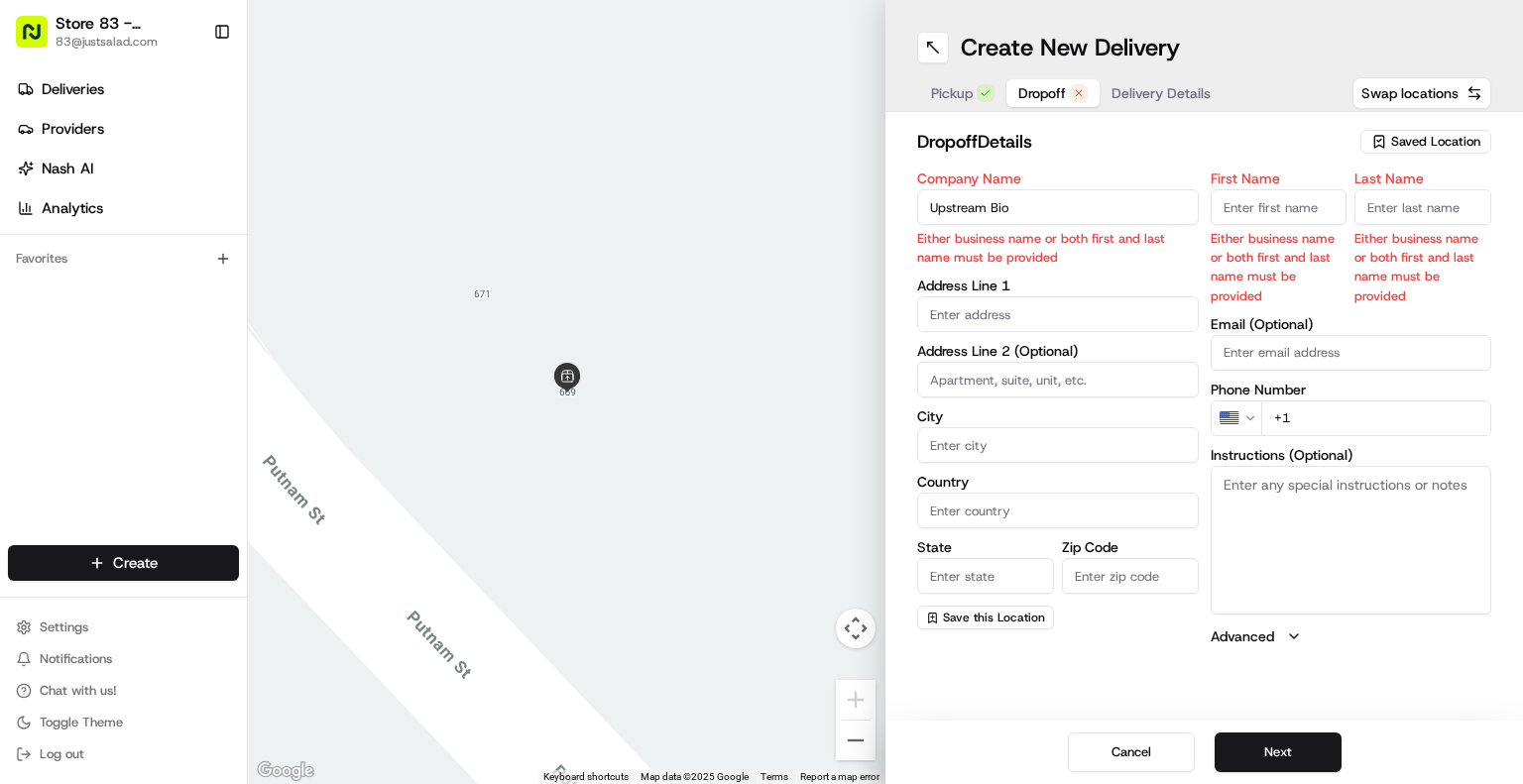 type on "Upstream Bio" 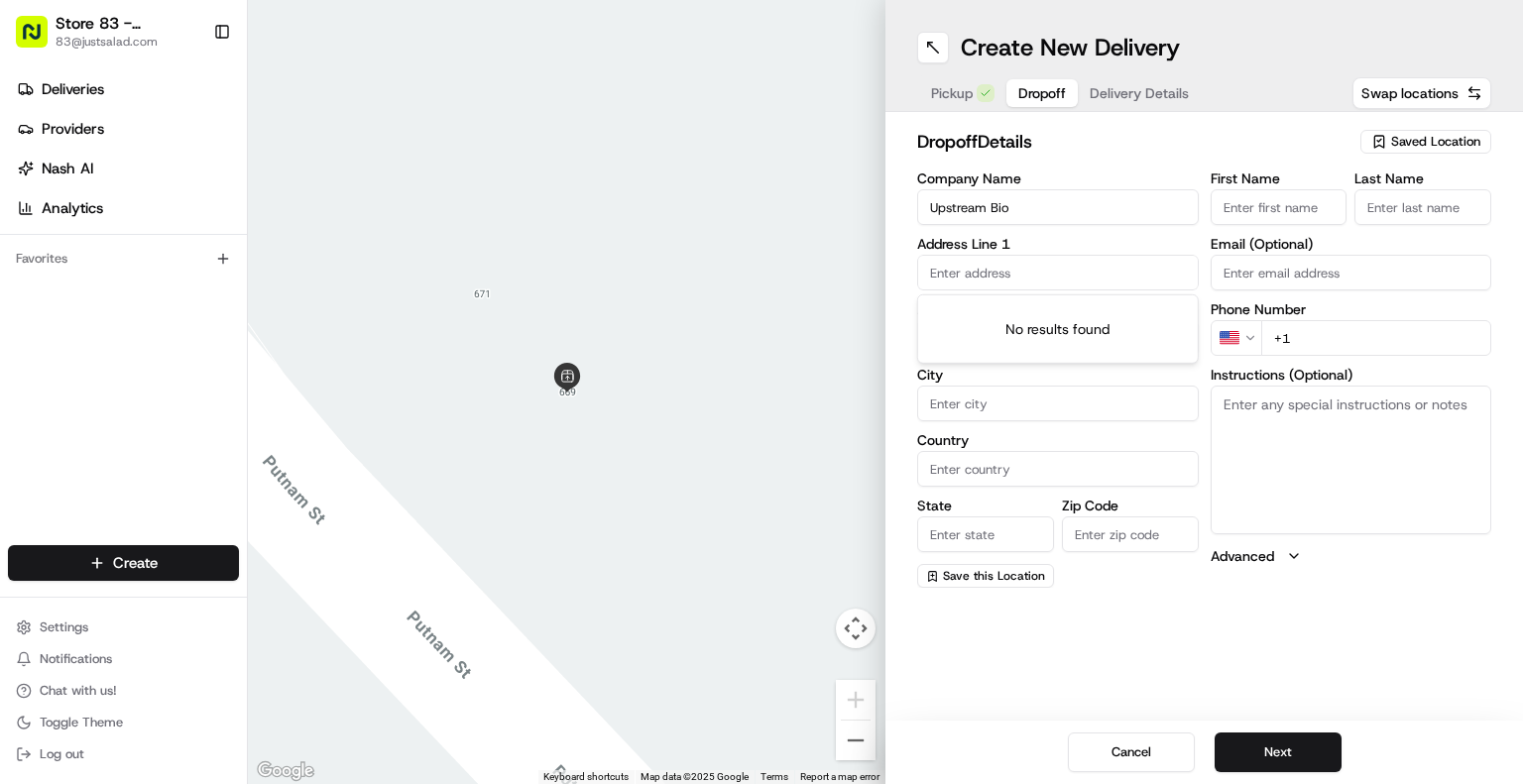 click at bounding box center (1058, 273) 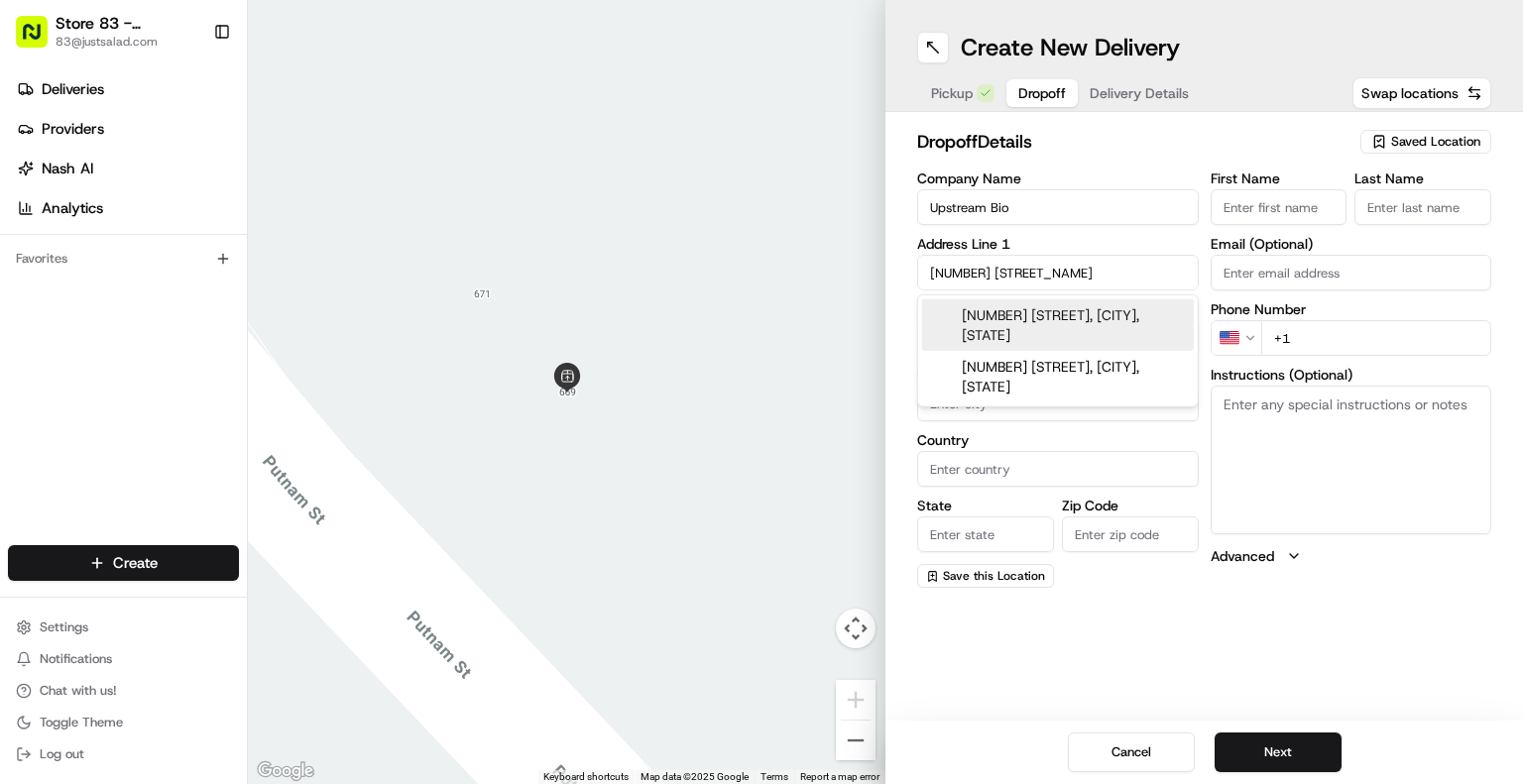 click on "[NUMBER] [STREET], [CITY], [STATE]" at bounding box center [1058, 325] 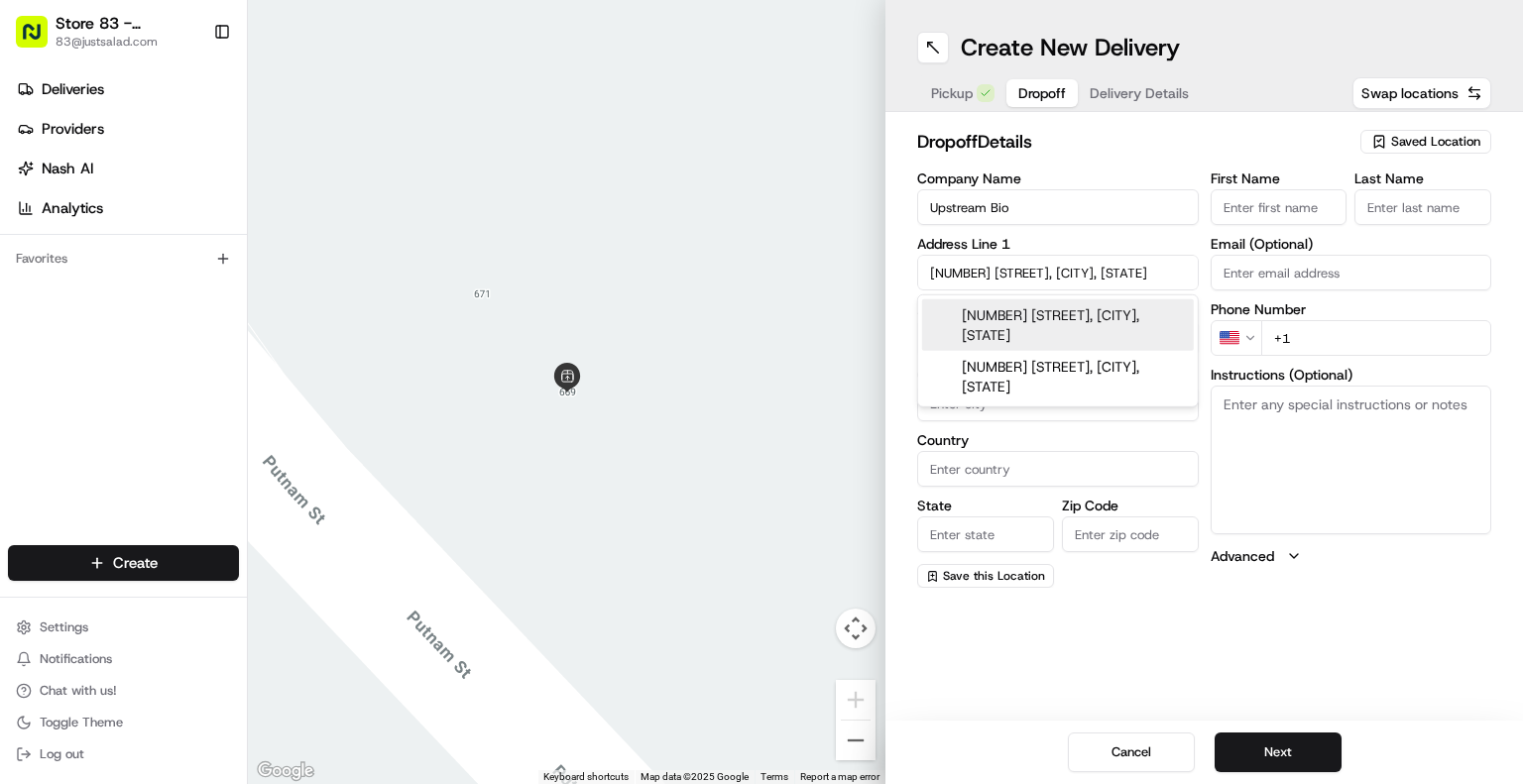 type on "[NUMBER] [STREET], [CITY], [STATE] [POSTAL_CODE], [COUNTRY]" 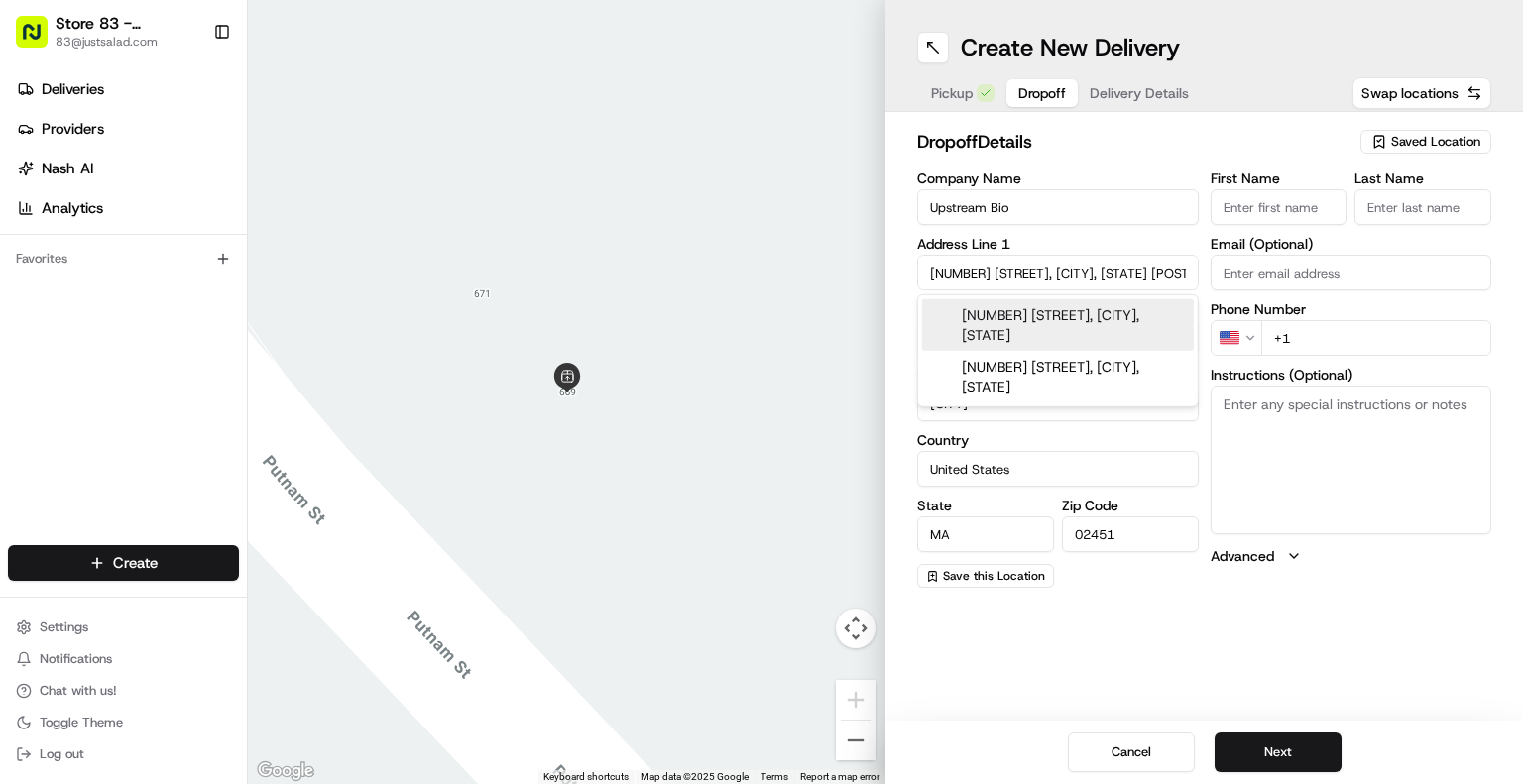 type on "[NUMBER] [STREET_NAME]" 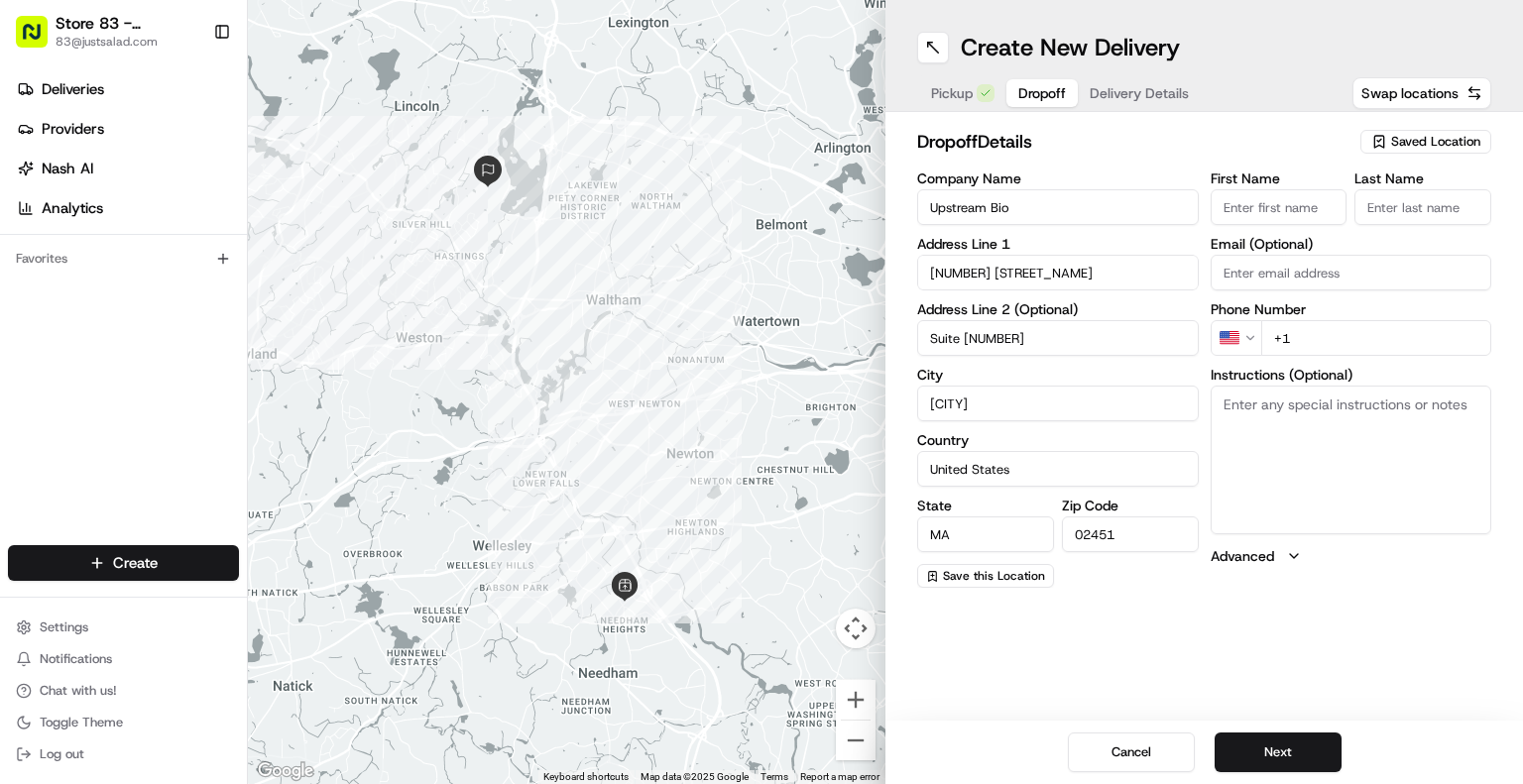 type on "Suite [NUMBER]" 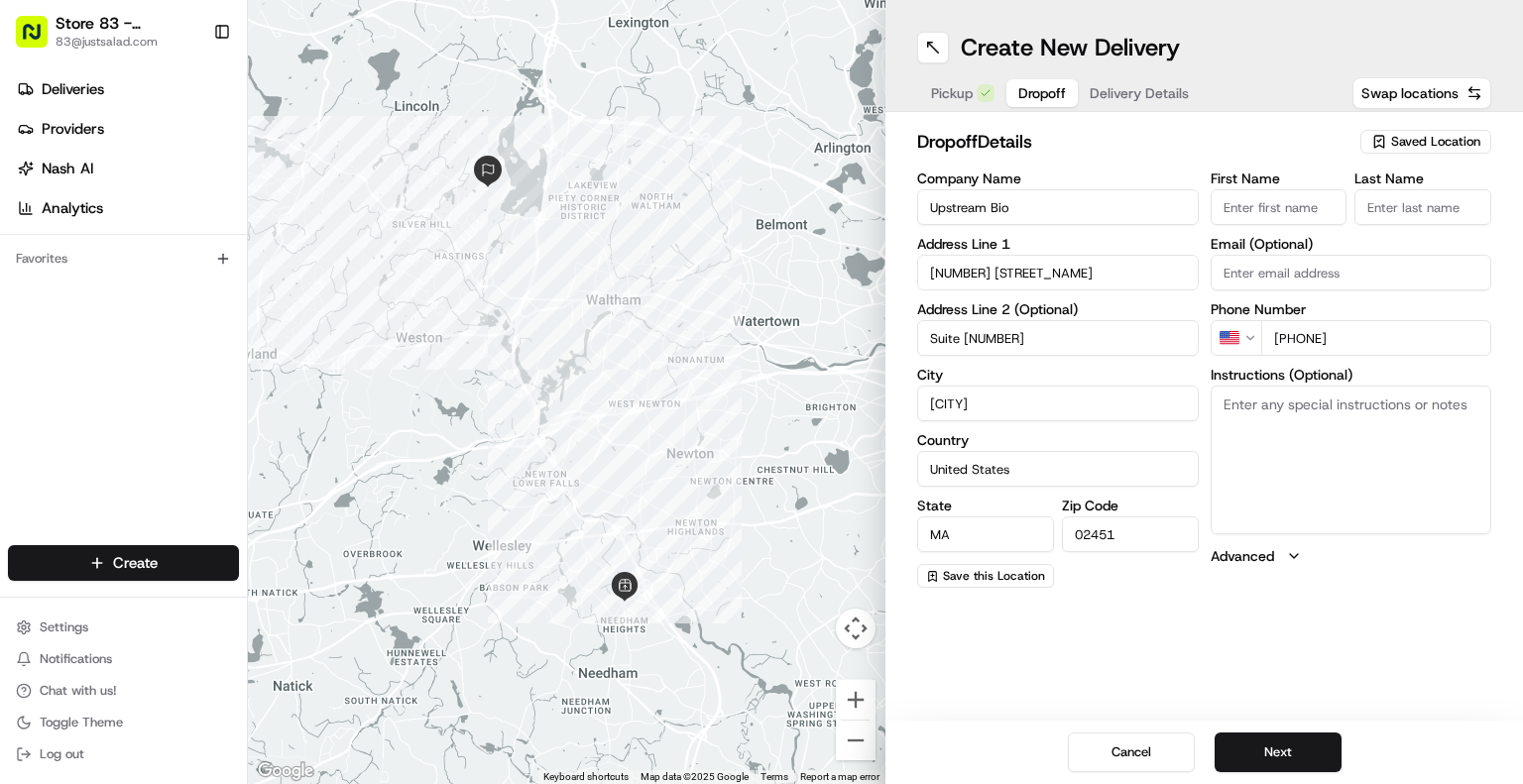 type on "[PHONE]" 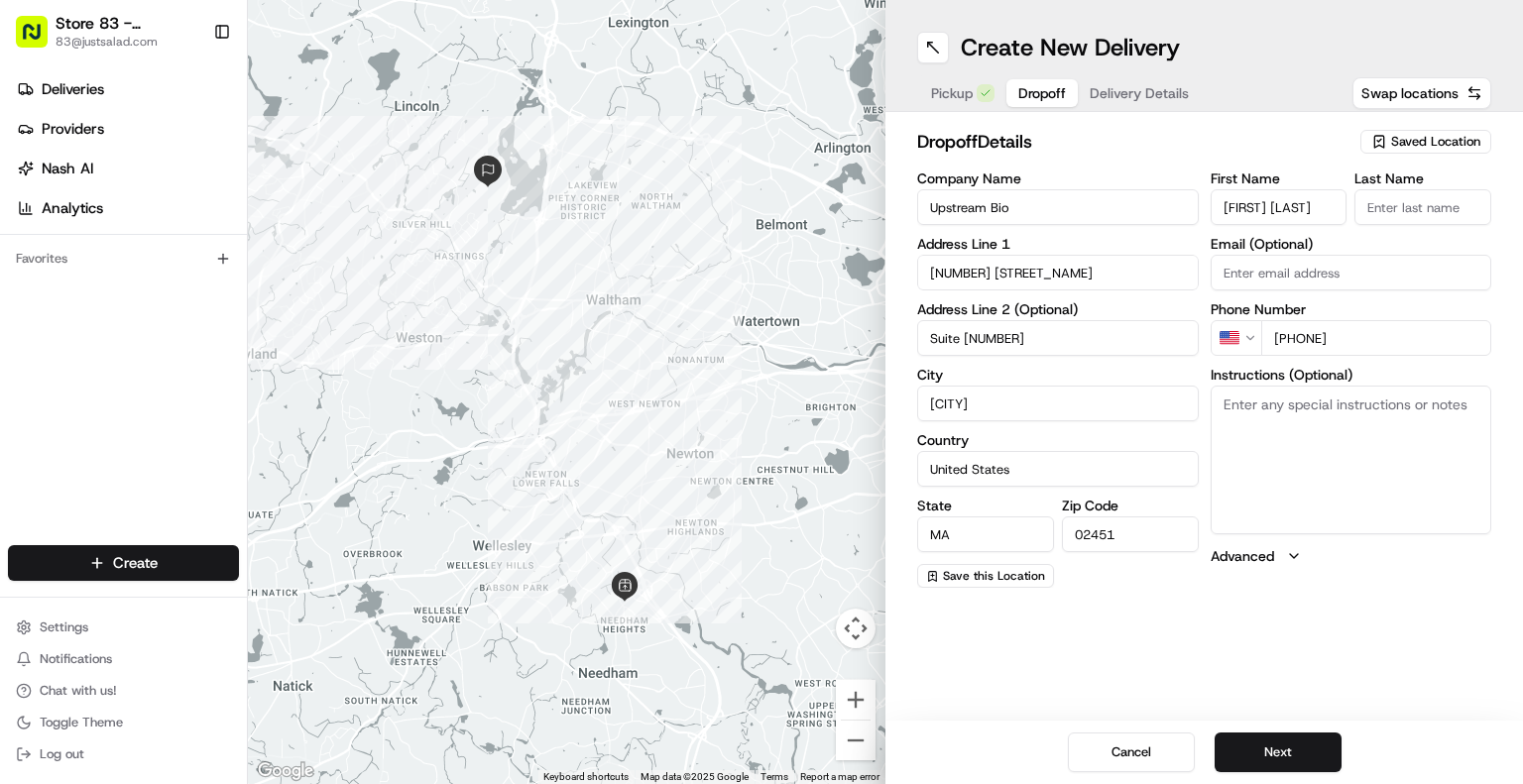 type on "[FIRST] [LAST]" 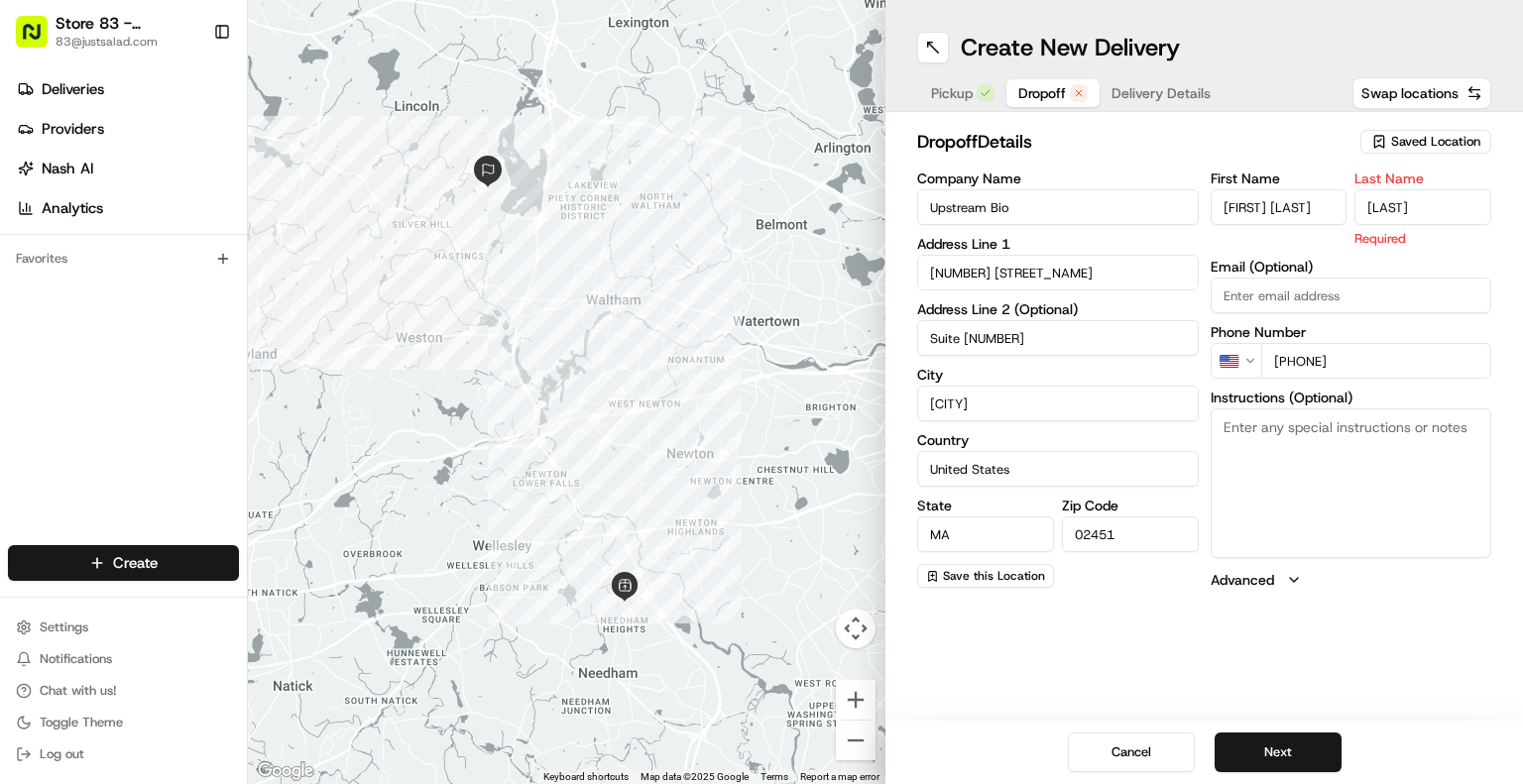 type on "[LAST]" 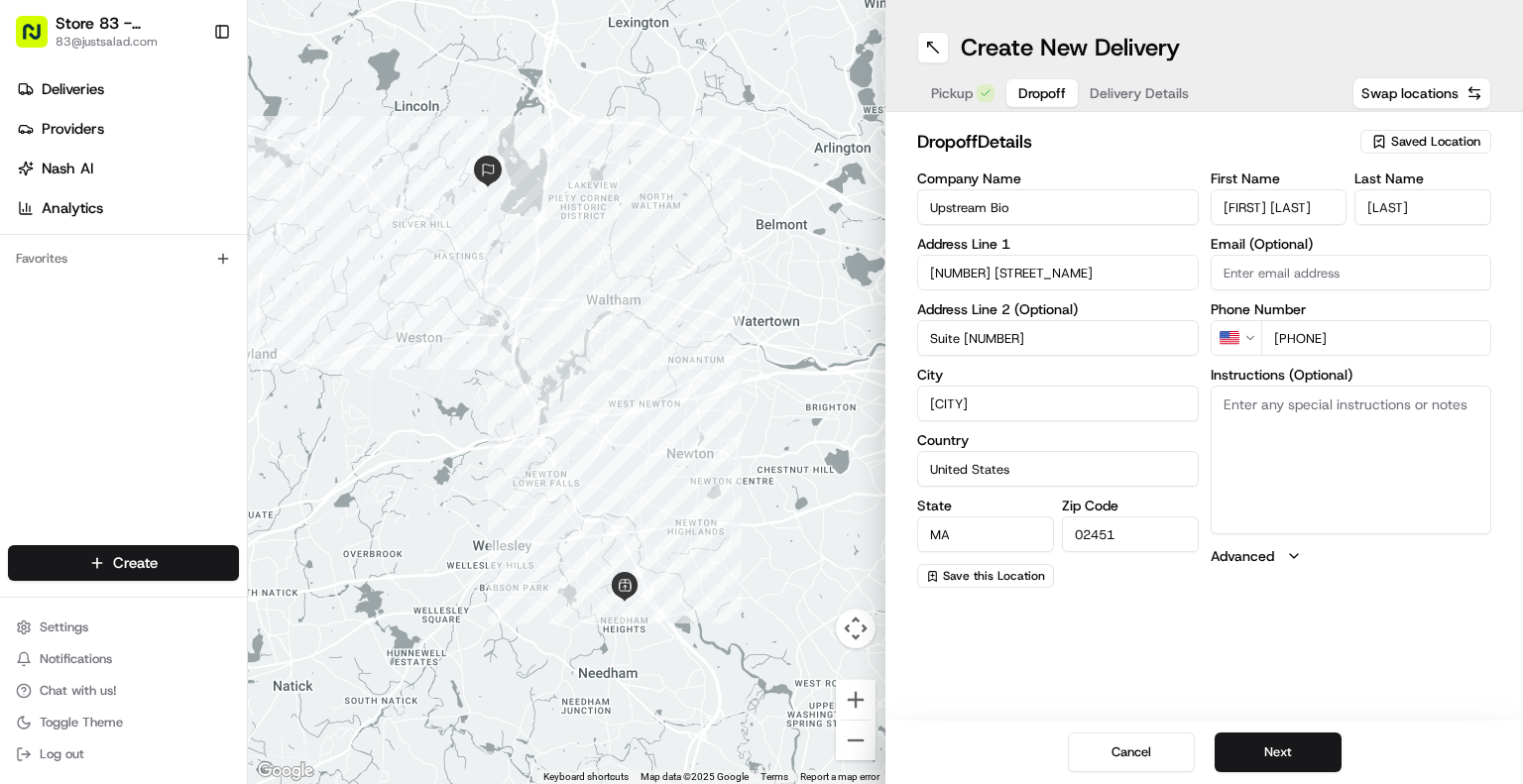 click on "[FIRST] [LAST]" at bounding box center [1279, 207] 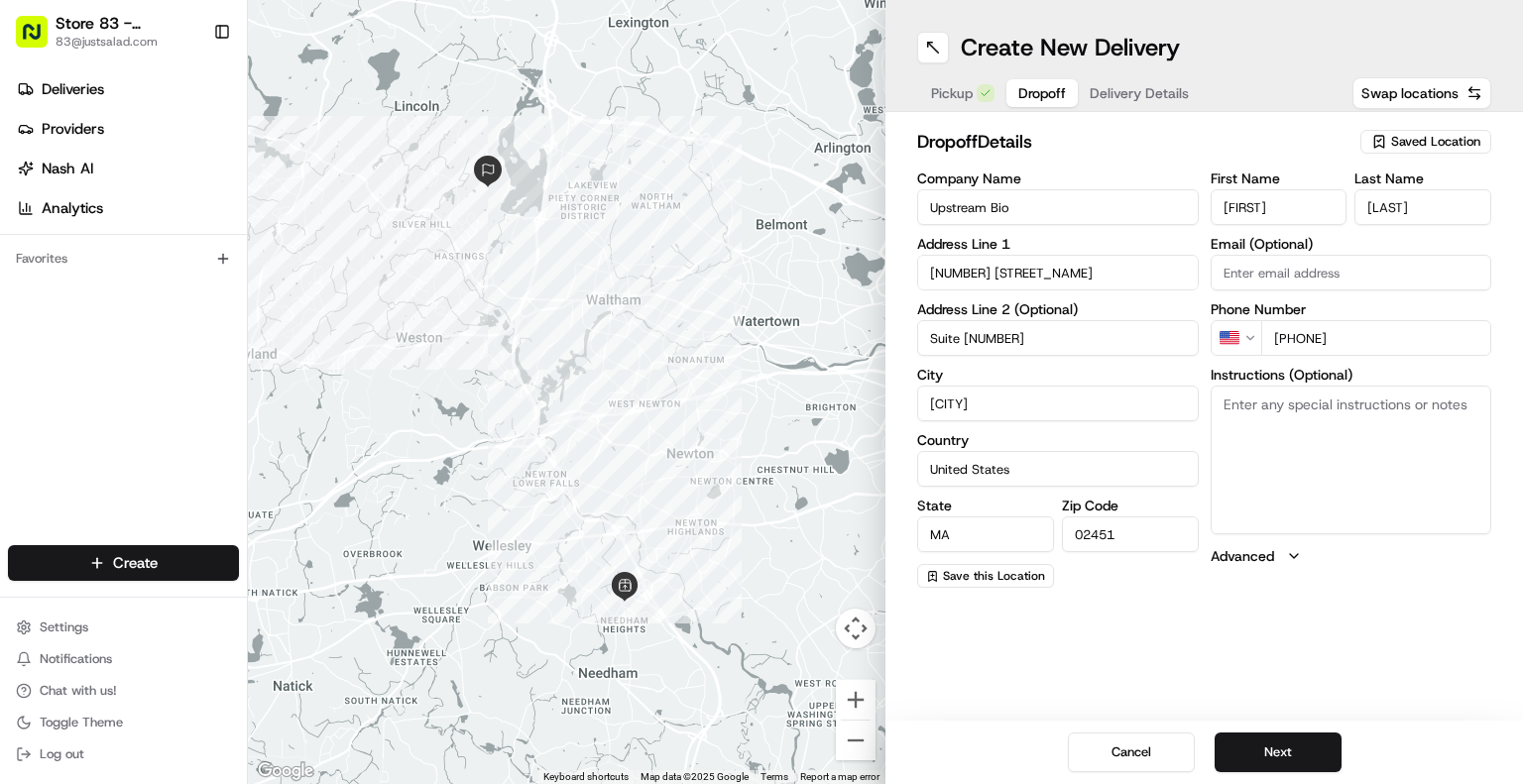 type on "[FIRST]" 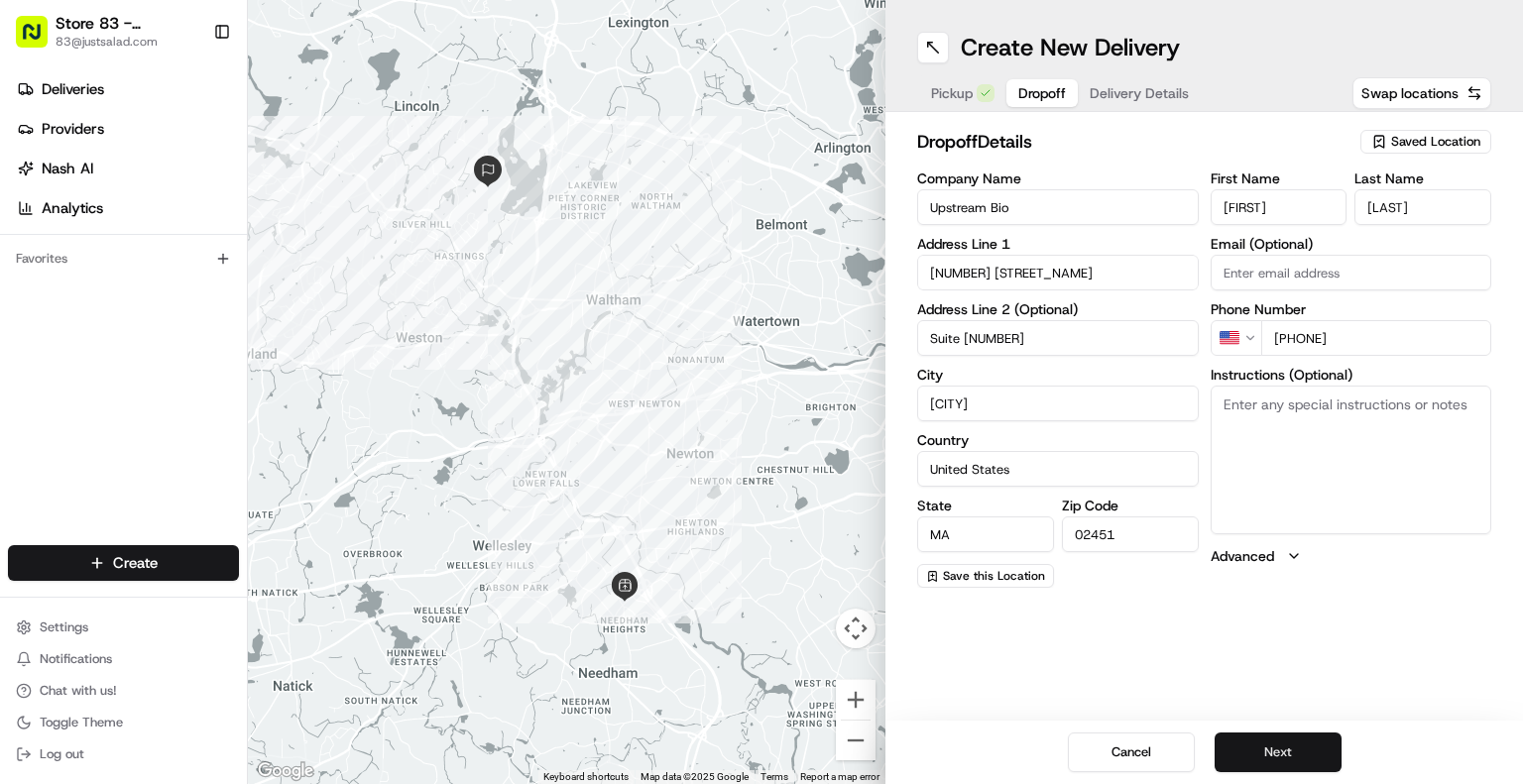 click on "Next" at bounding box center [1278, 752] 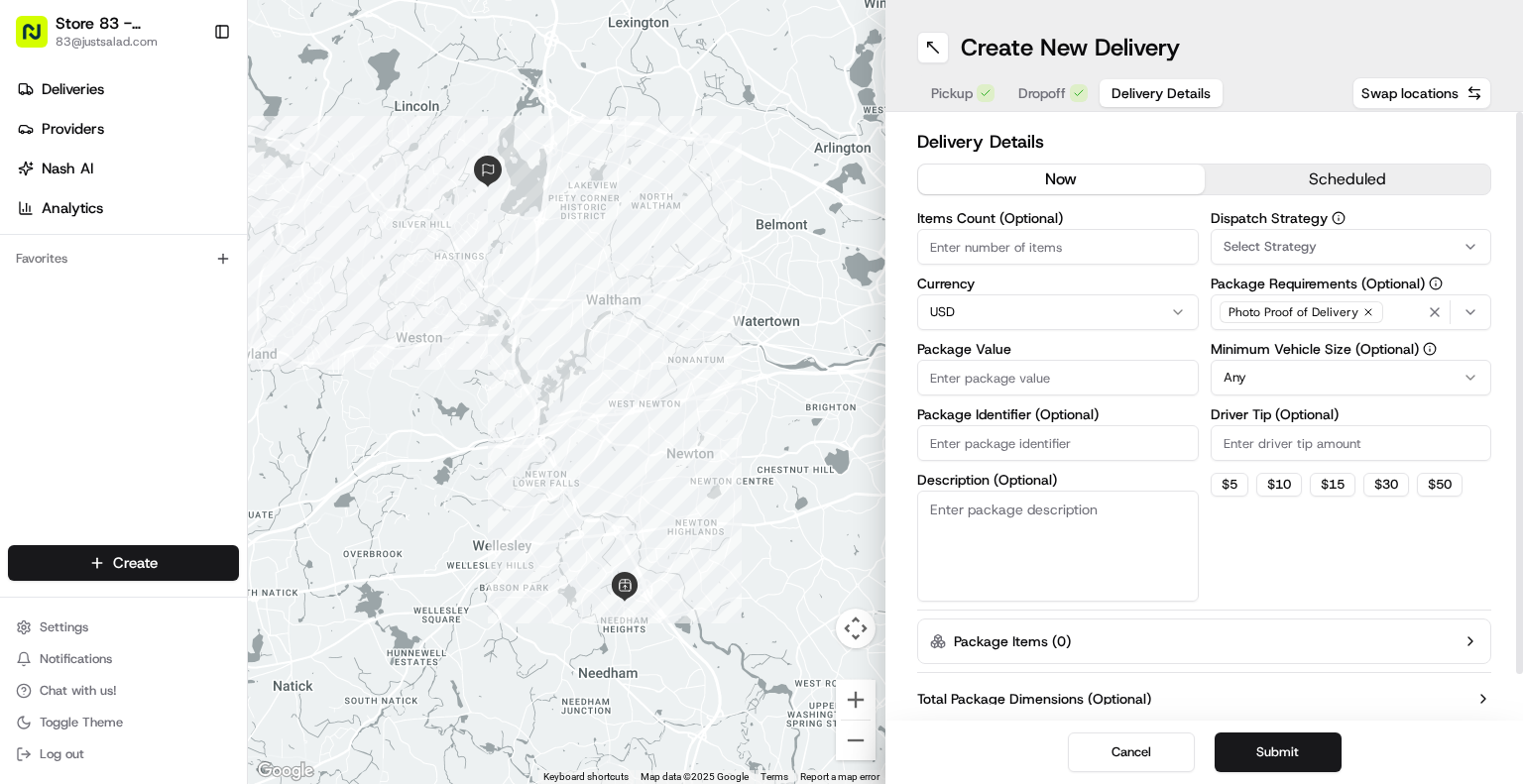 click on "Package Value" at bounding box center (1058, 378) 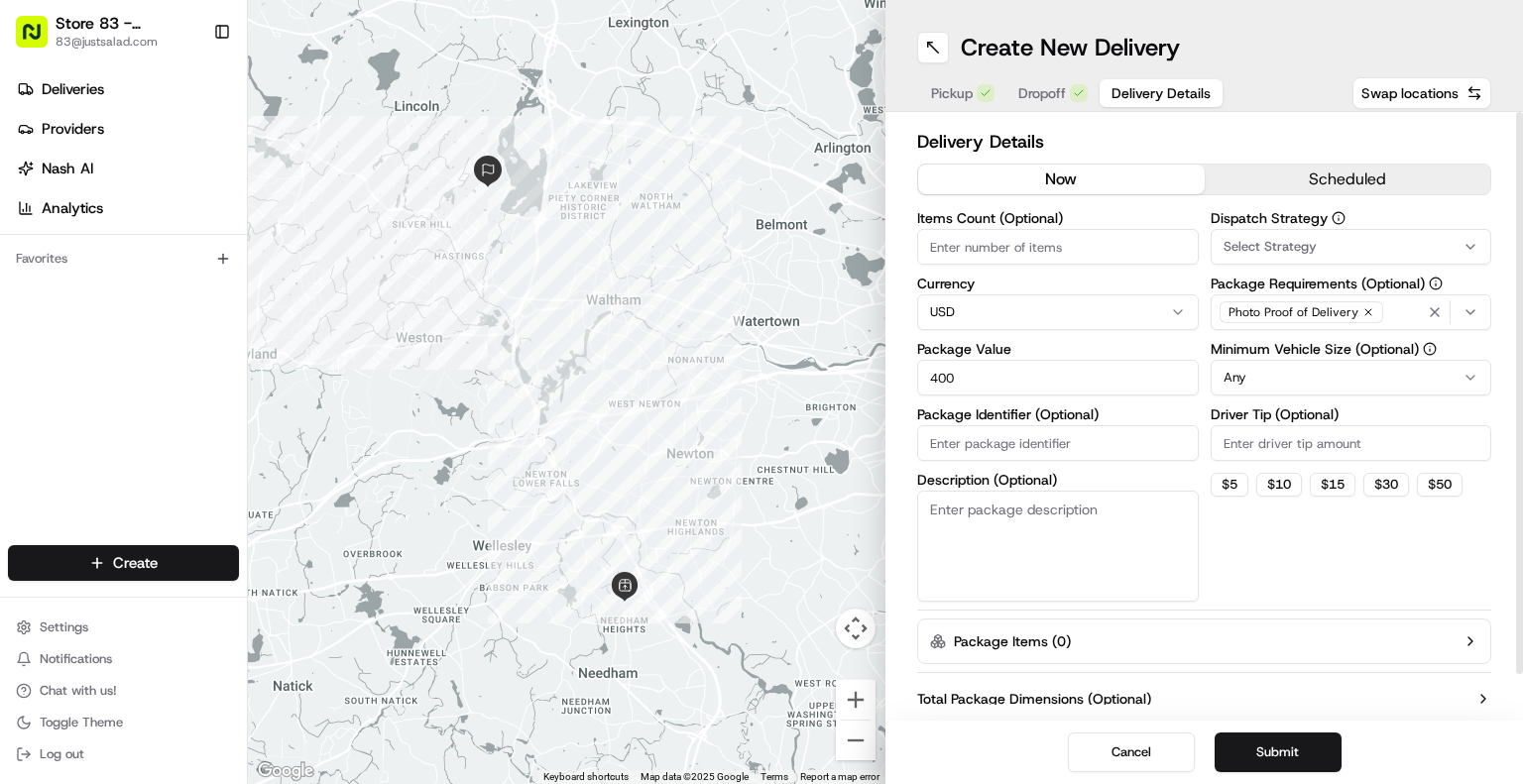 type on "400" 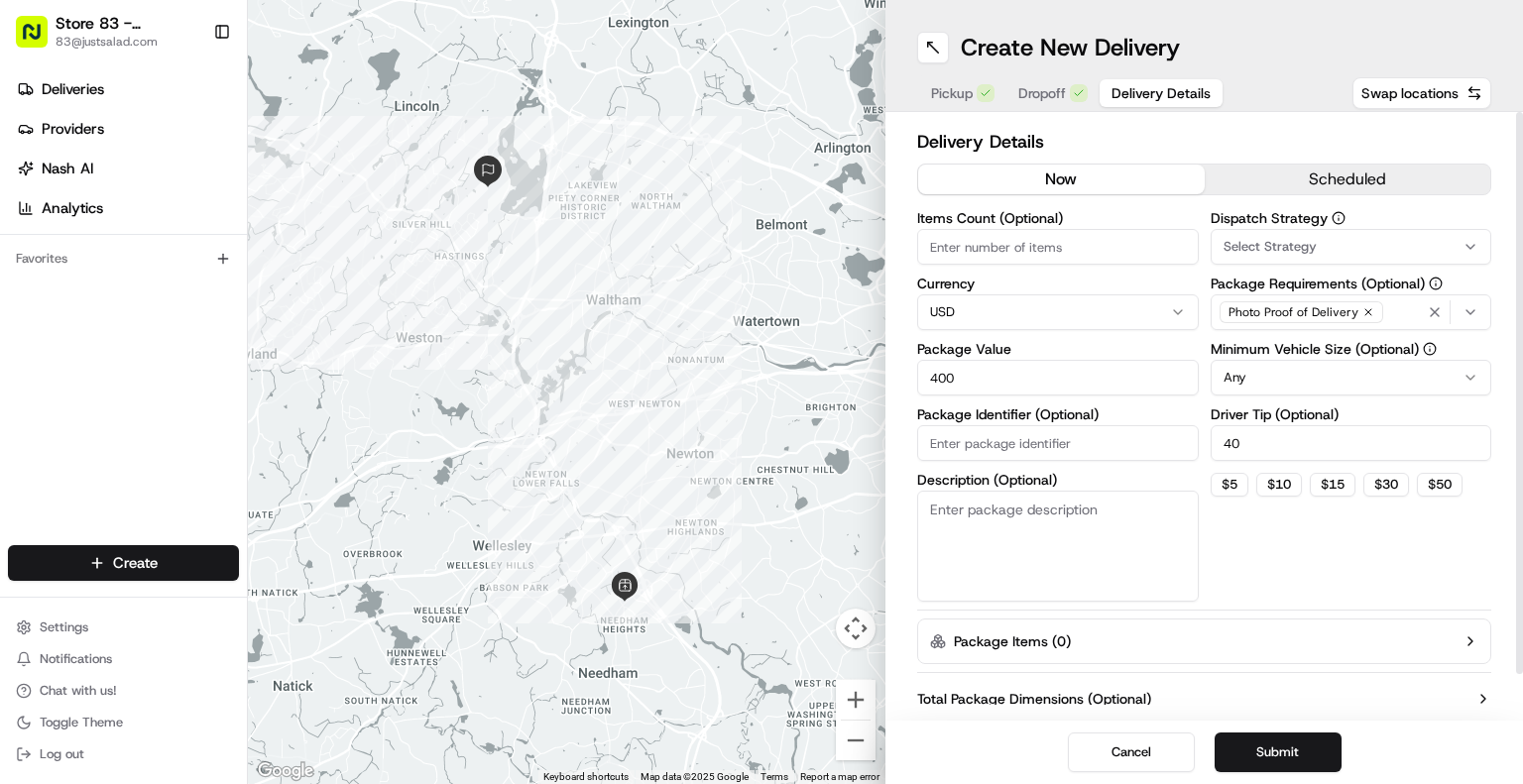 type on "40" 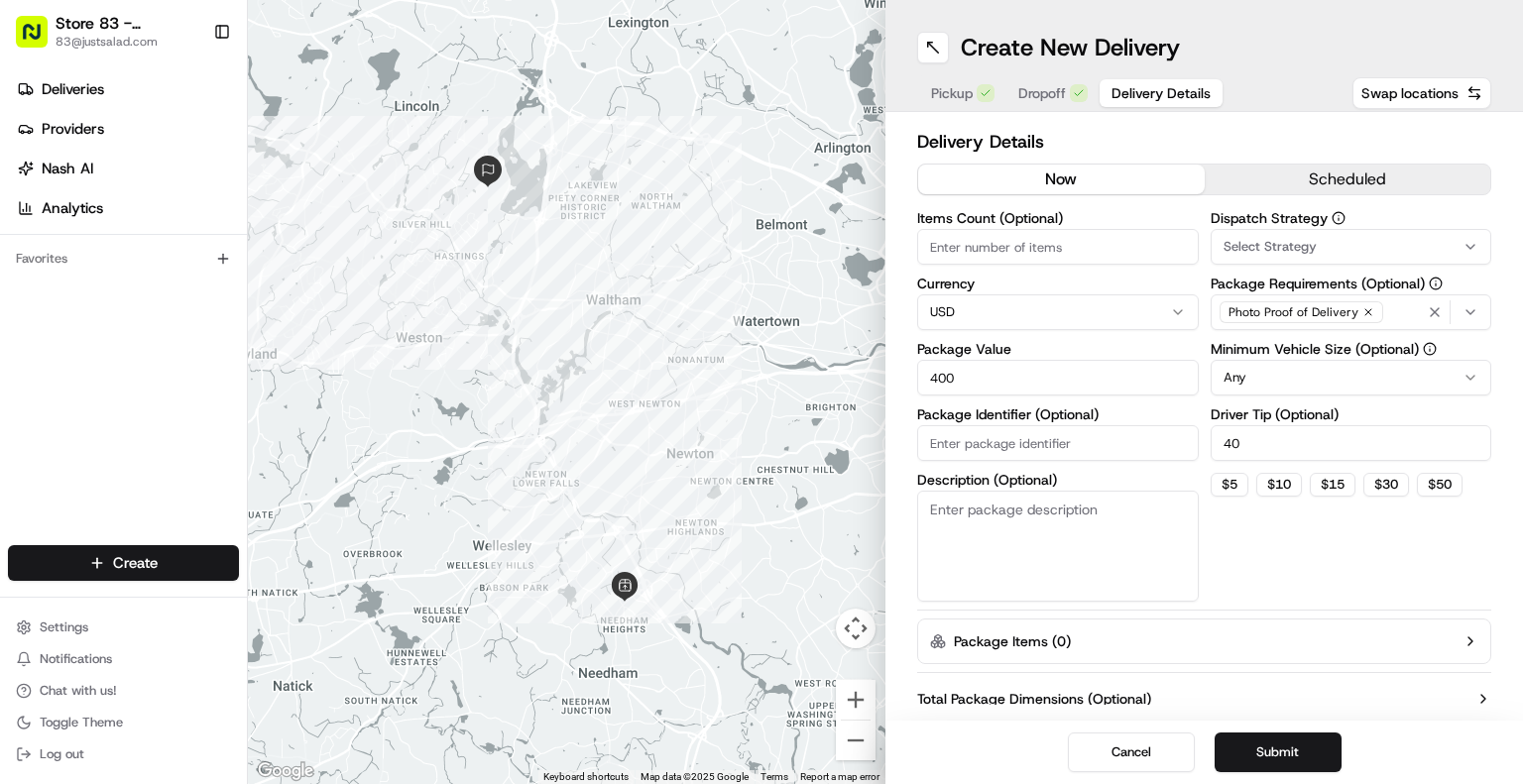 click on "Store 83 - [CITY] ([STATE]) 83@justsalad.com Toggle Sidebar Deliveries Providers Nash AI Analytics Favorites Main Menu Members & Organization Organization Users Roles Preferences Customization Tracking Orchestration Automations Locations Pickup Locations Dropoff Locations Billing Billing Refund Requests Integrations Notification Triggers Webhooks API Keys Request Logs Create Settings Notifications Chat with us! Toggle Theme Log out ← Move left → Move right ↑ Move up ↓ Move down + Zoom in - Zoom out Home Jump left by 75% End Jump right by 75% Page Up Jump up by 75% Page Down Jump down by 75% Keyboard shortcuts Map Data Map data ©2025 Google Map data ©2025 Google 2 km  Click to toggle between metric and imperial units Terms Report a map error Create New Delivery Pickup Dropoff Delivery Details Swap locations Delivery Details now scheduled Items Count (Optional) Currency USD Package Value 400 Package Identifier (Optional) Description (Optional) Dispatch Strategy Any 40 $ 5 $ $" at bounding box center [762, 392] 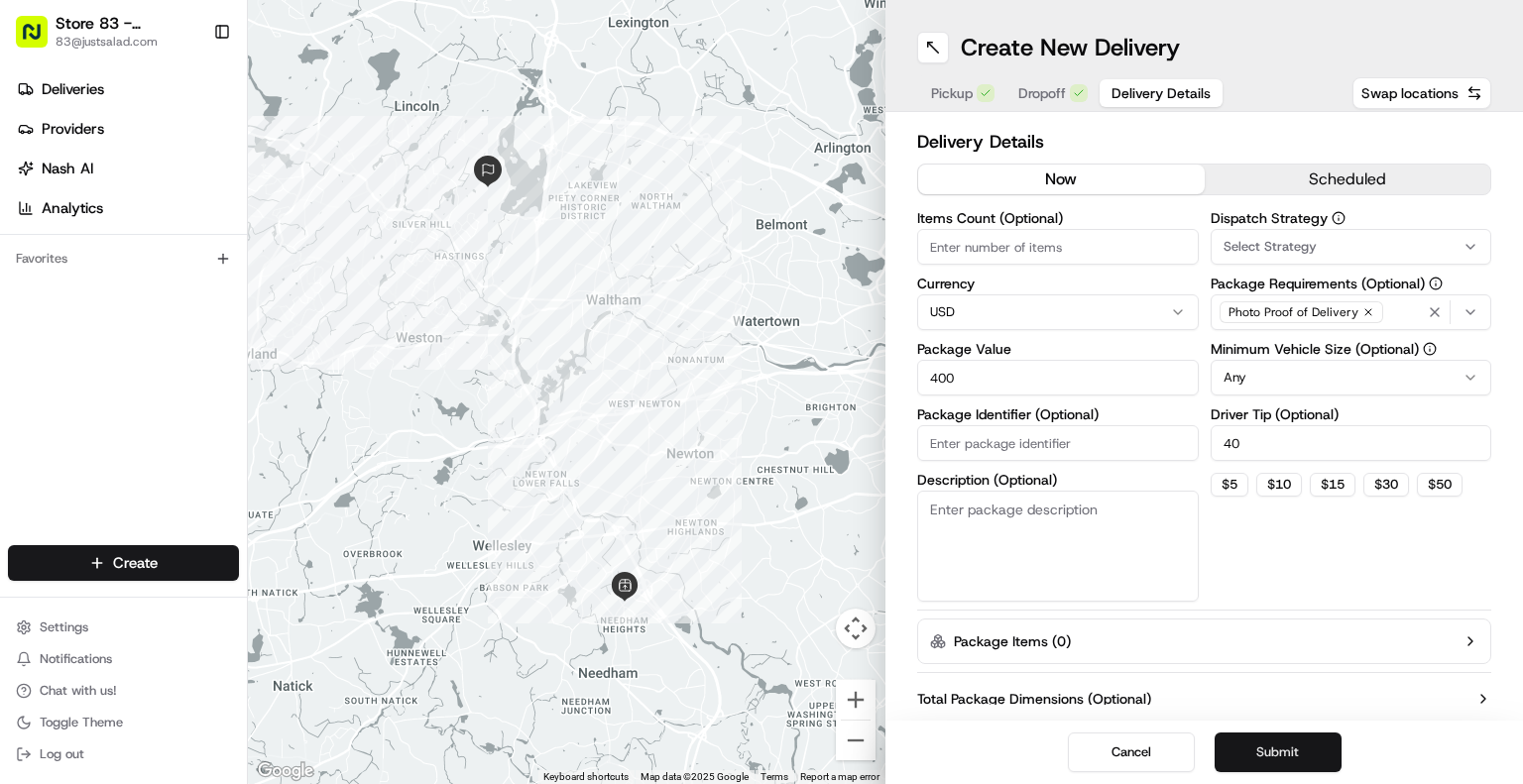 click on "Submit" at bounding box center [1278, 752] 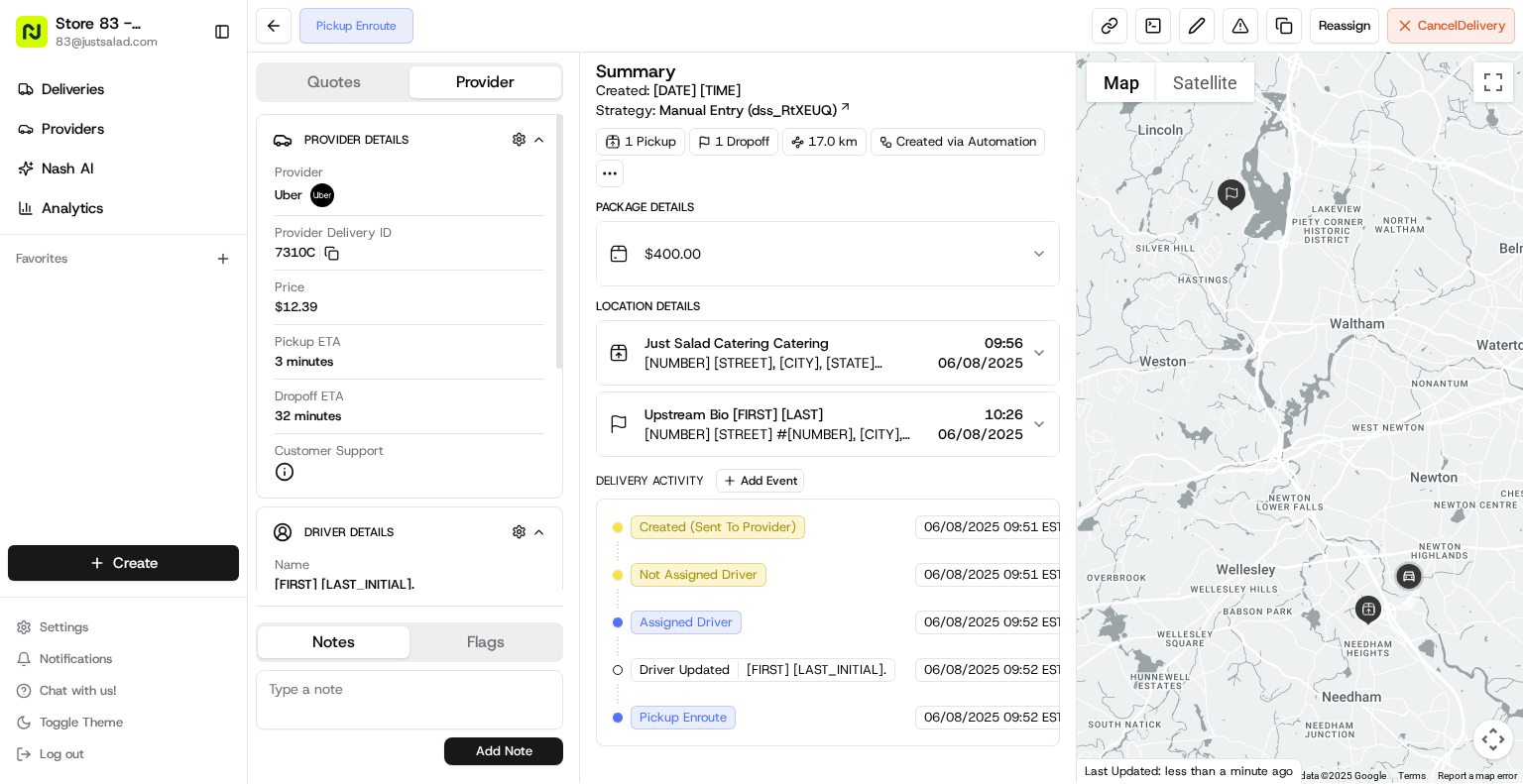 click on "[NUMBER] [STREET], [CITY], [STATE] [POSTAL_CODE], [COUNTRY]" at bounding box center [787, 363] 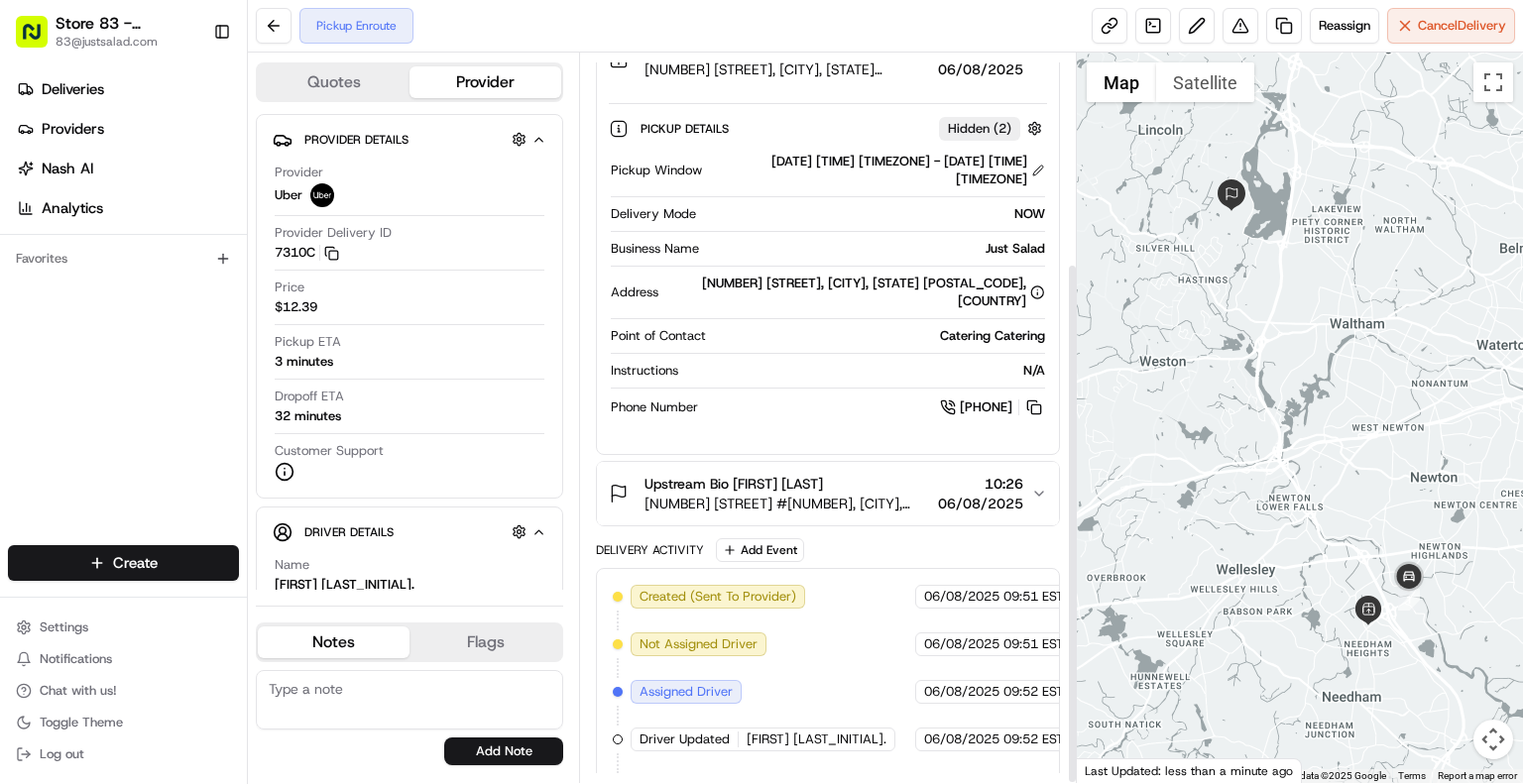 scroll, scrollTop: 293, scrollLeft: 0, axis: vertical 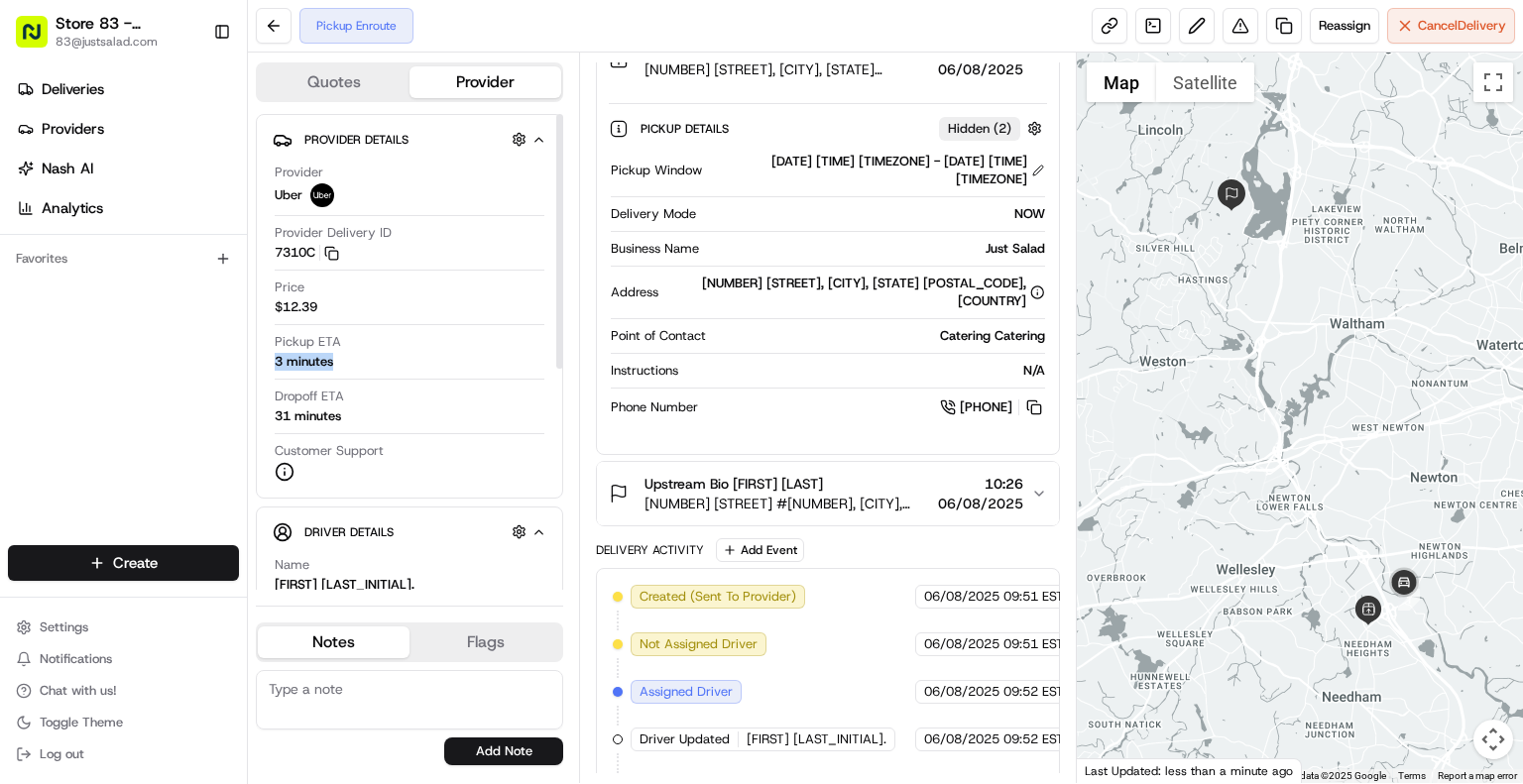 drag, startPoint x: 353, startPoint y: 368, endPoint x: 270, endPoint y: 356, distance: 83.86298 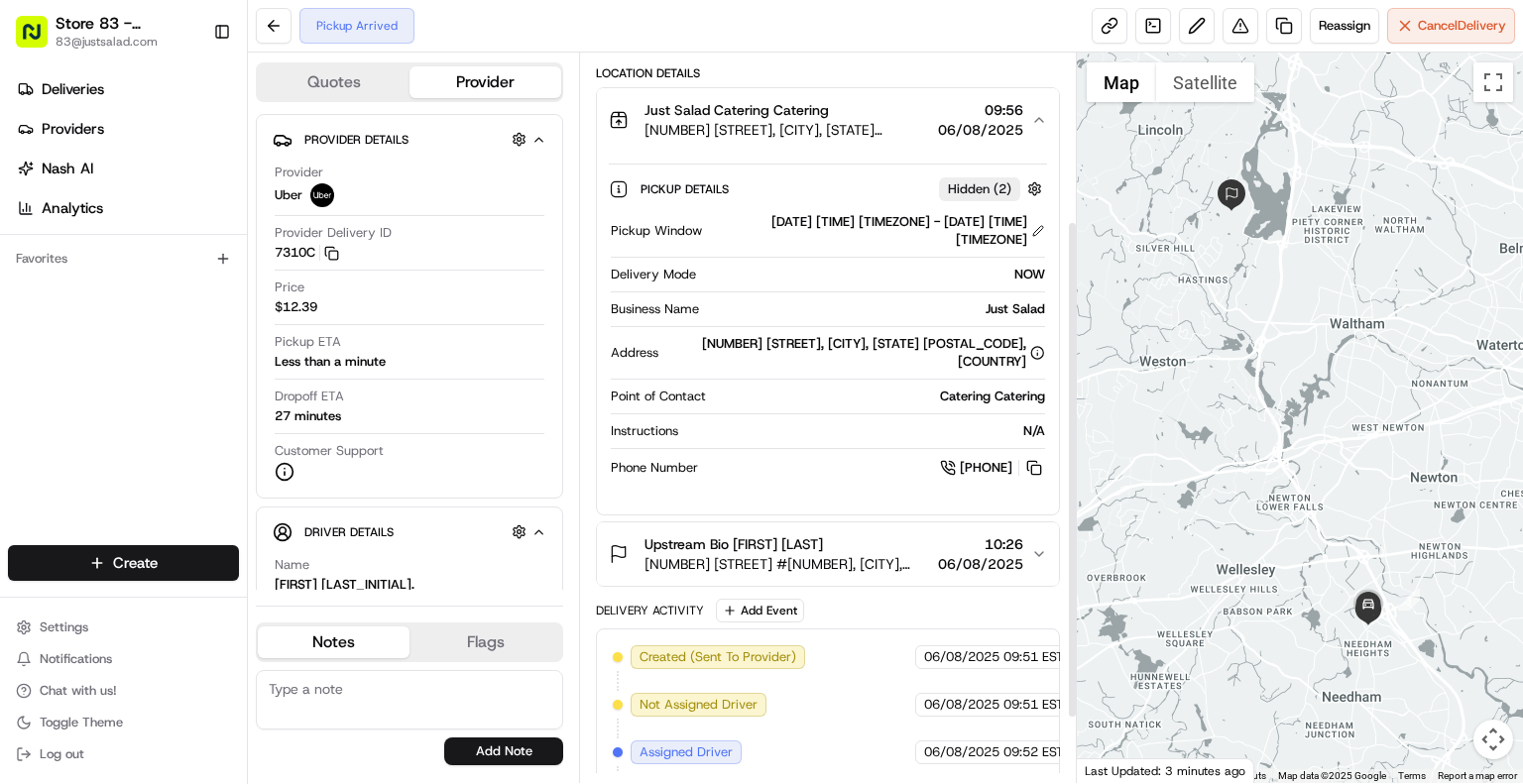 scroll, scrollTop: 230, scrollLeft: 0, axis: vertical 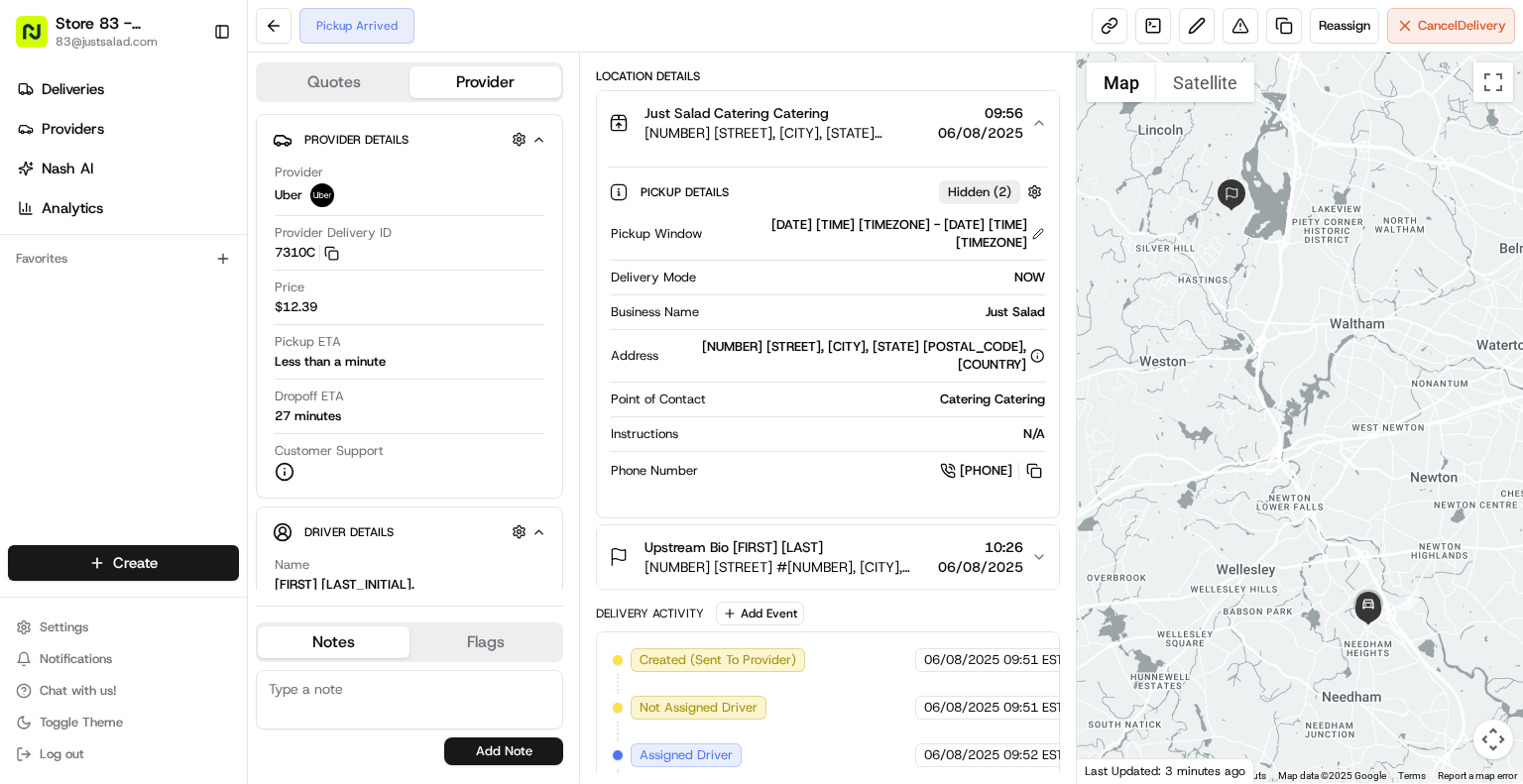 click on "Hidden ( 2 )" at bounding box center [980, 192] 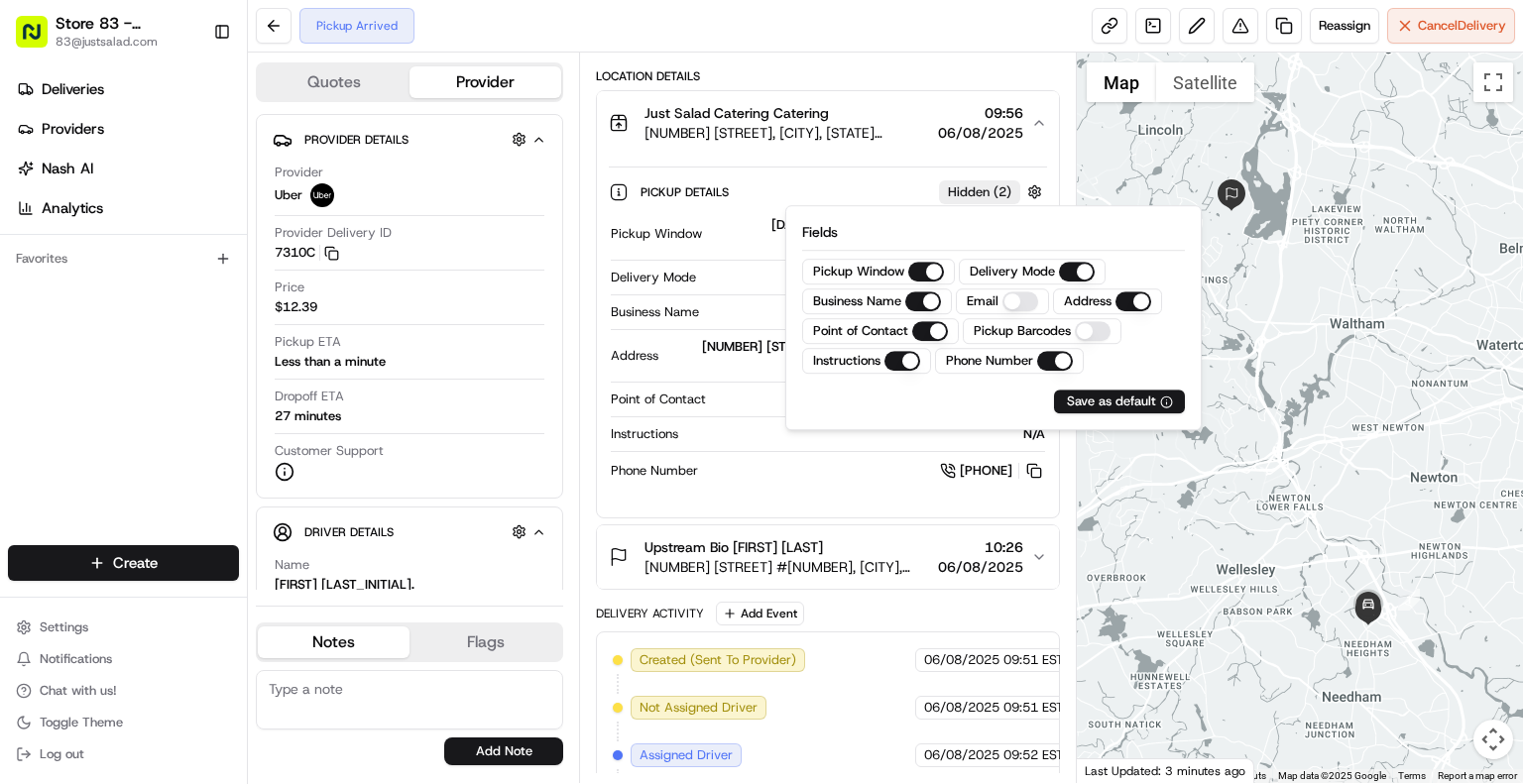 click on "Pickup Details Hidden ( 2 )" at bounding box center (828, 191) 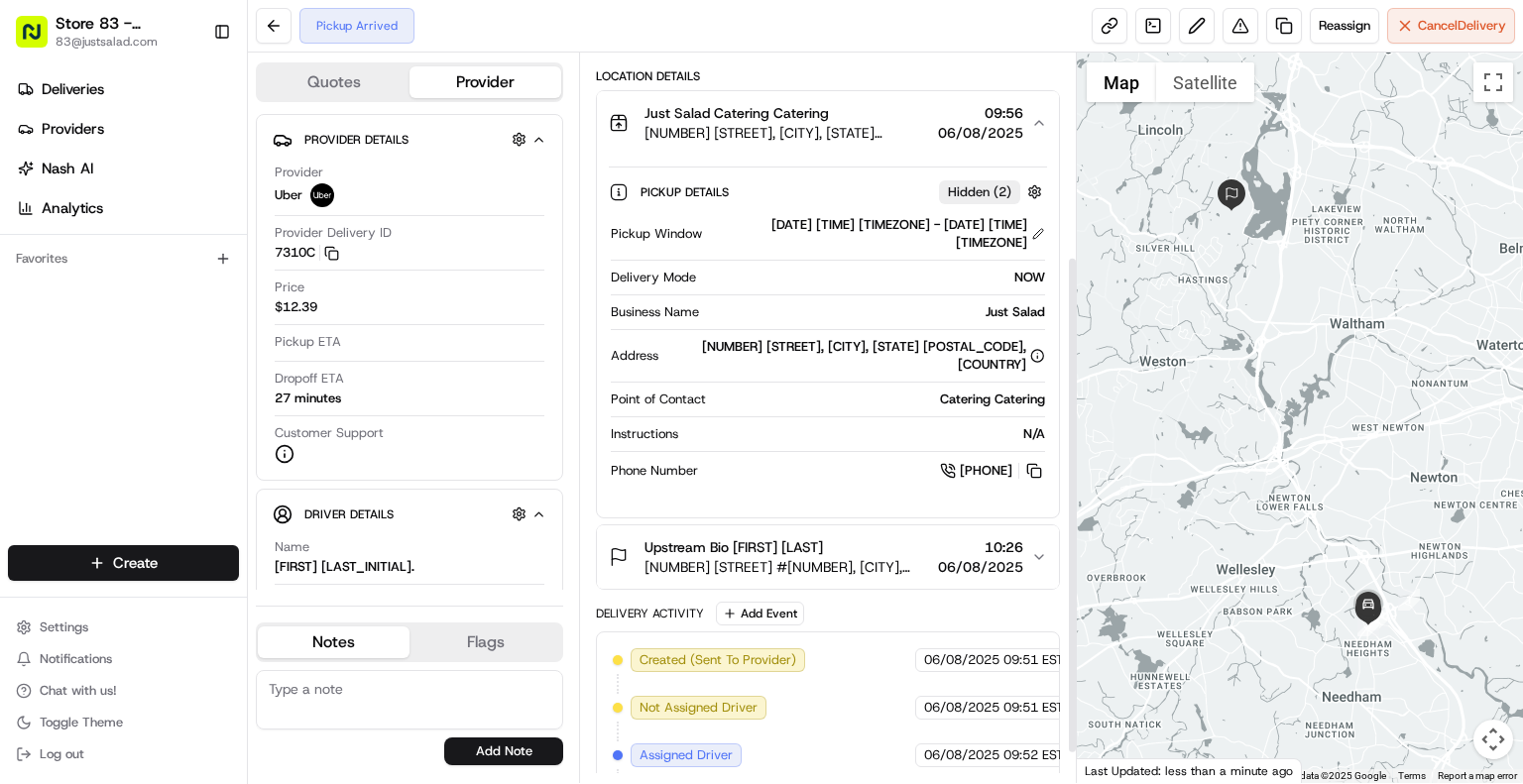 scroll, scrollTop: 341, scrollLeft: 0, axis: vertical 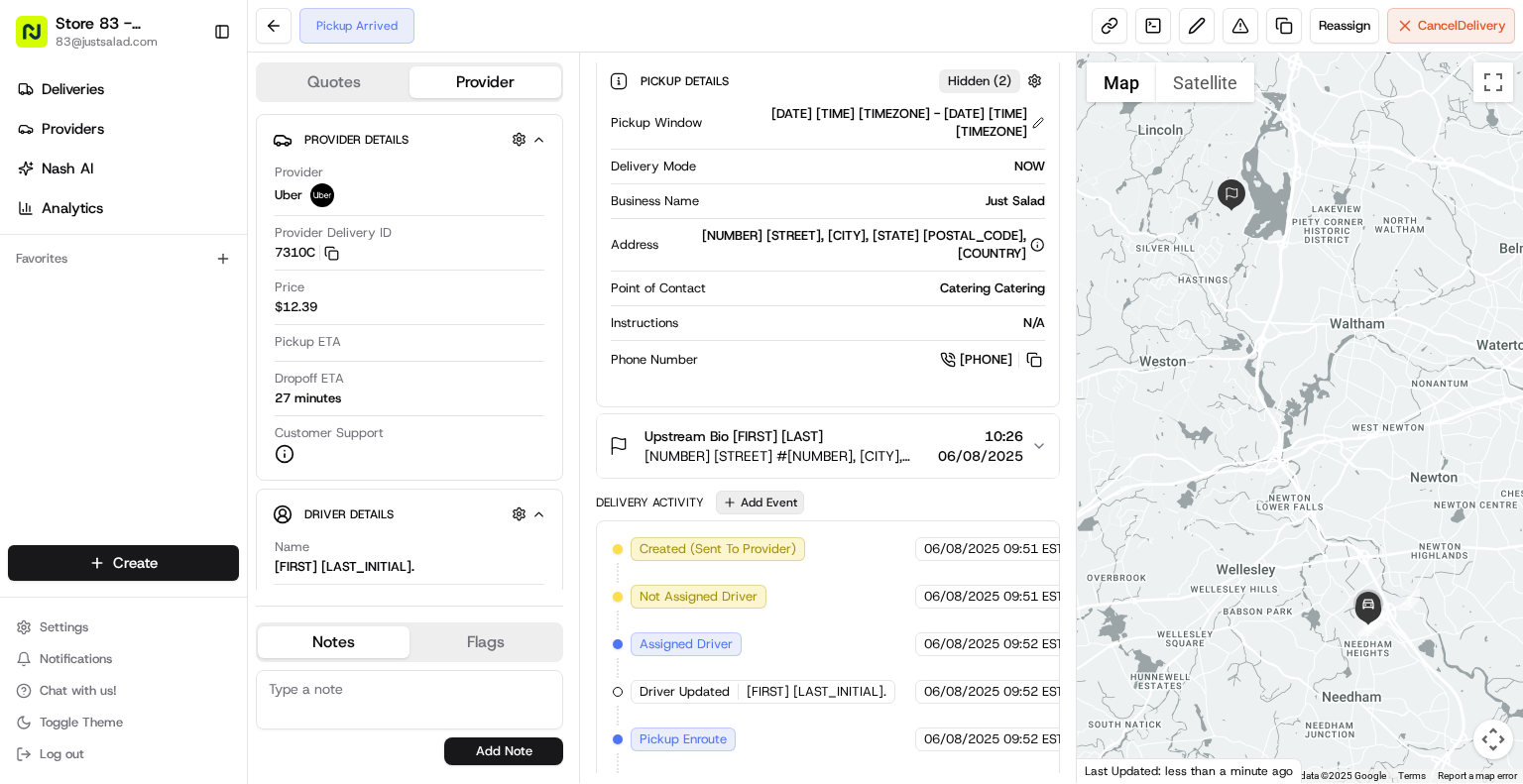 click on "Add Event" at bounding box center [760, 503] 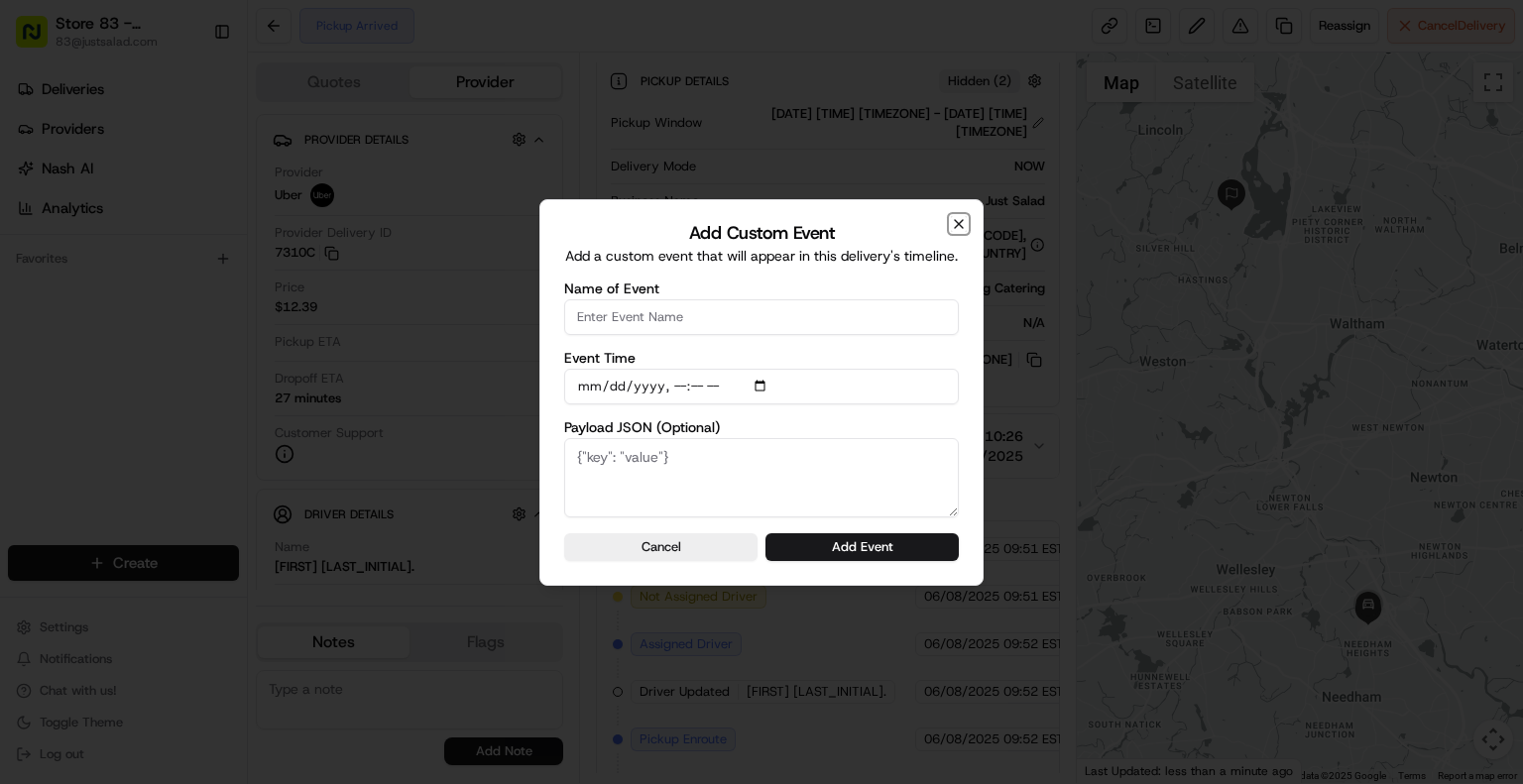 click 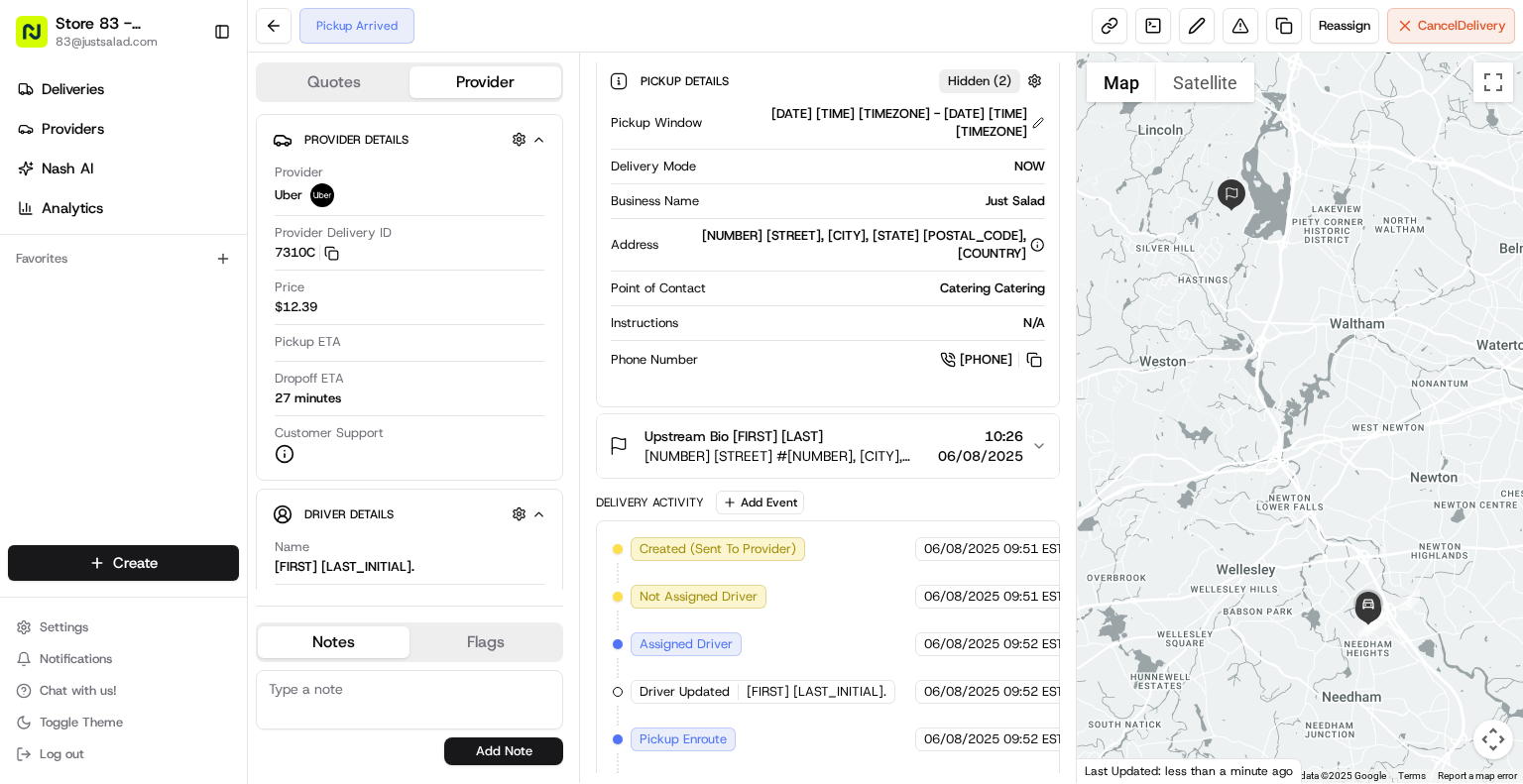 click at bounding box center [410, 700] 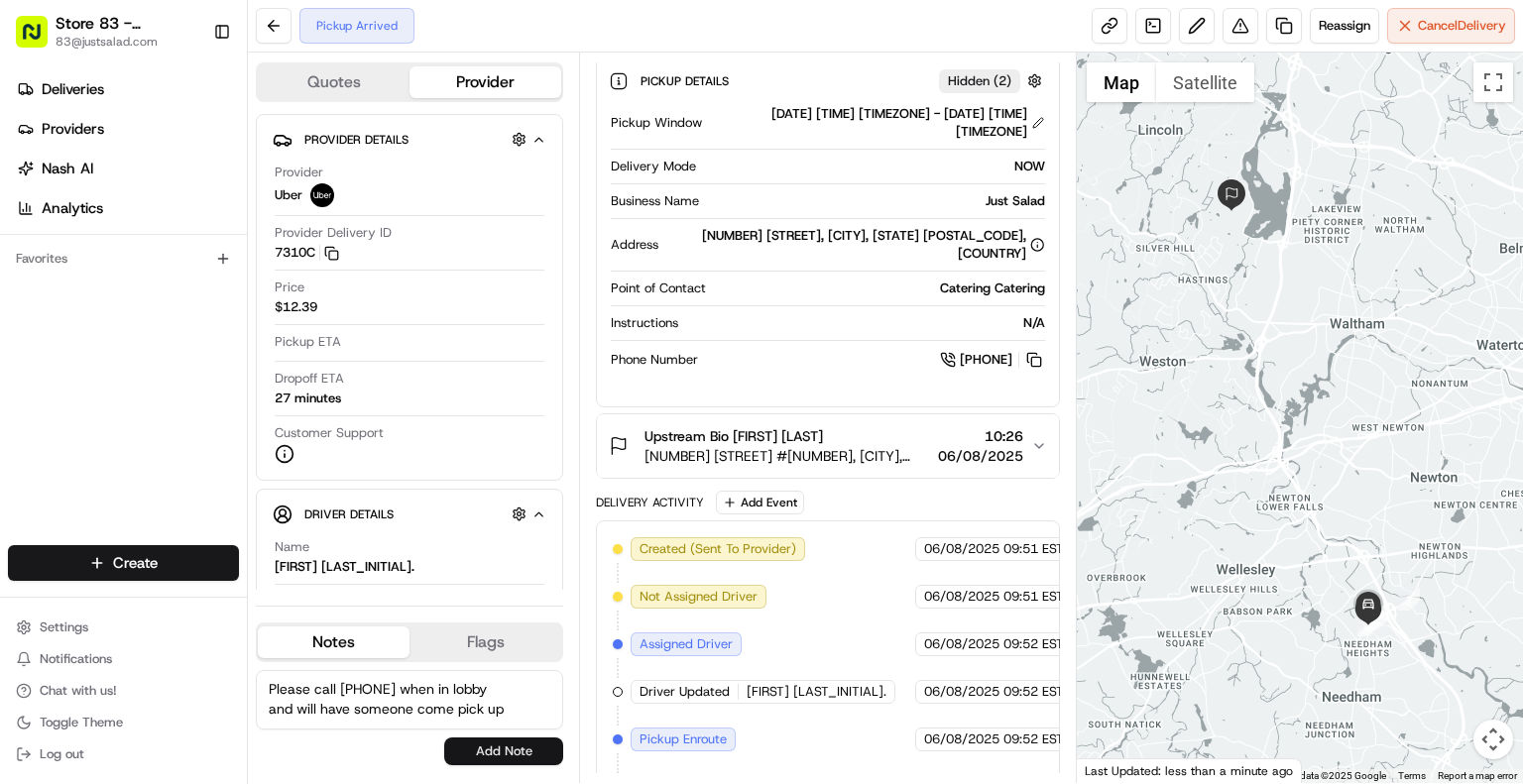 type on "Please call [PHONE] when in lobby
and will have someone come pick up" 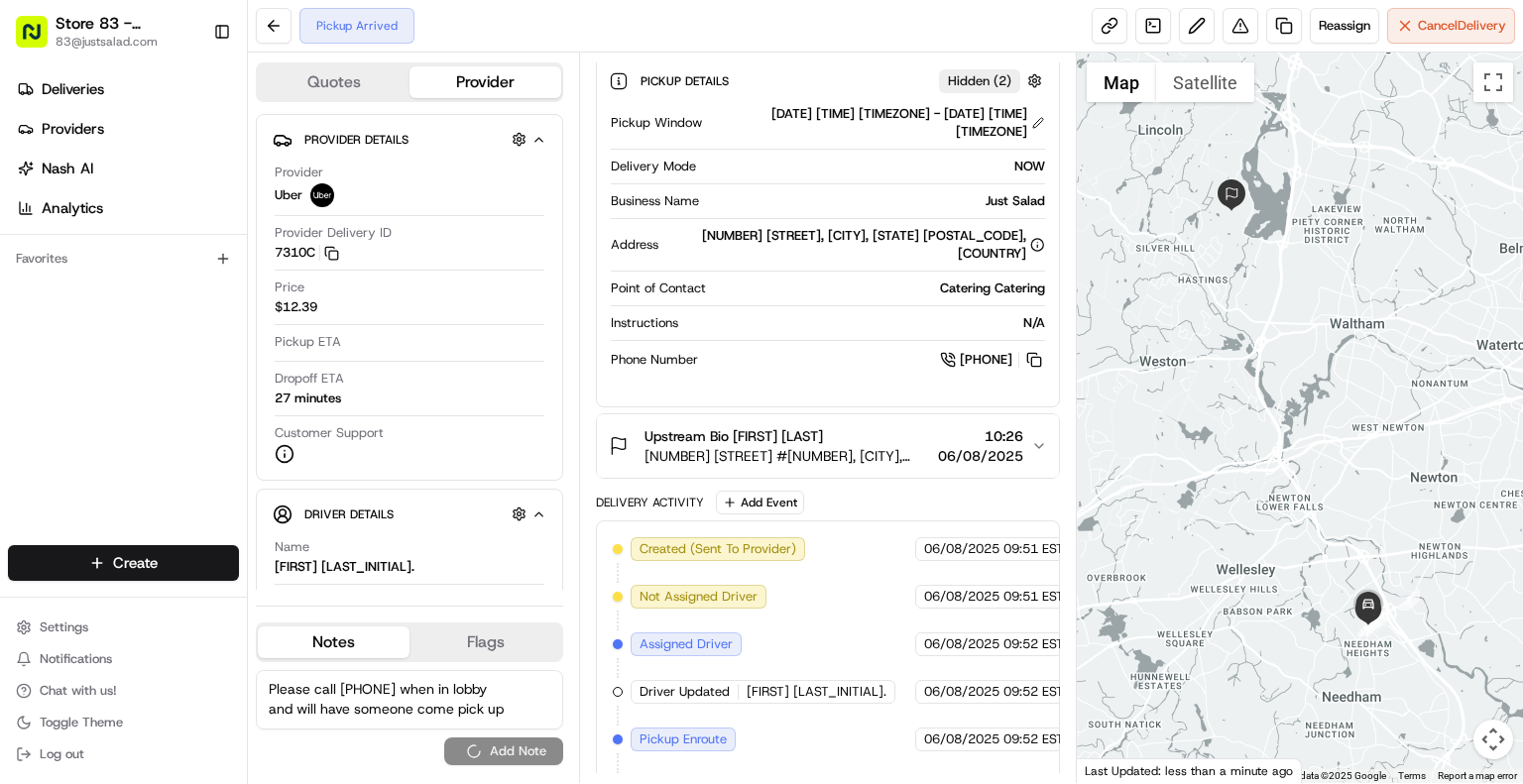 type 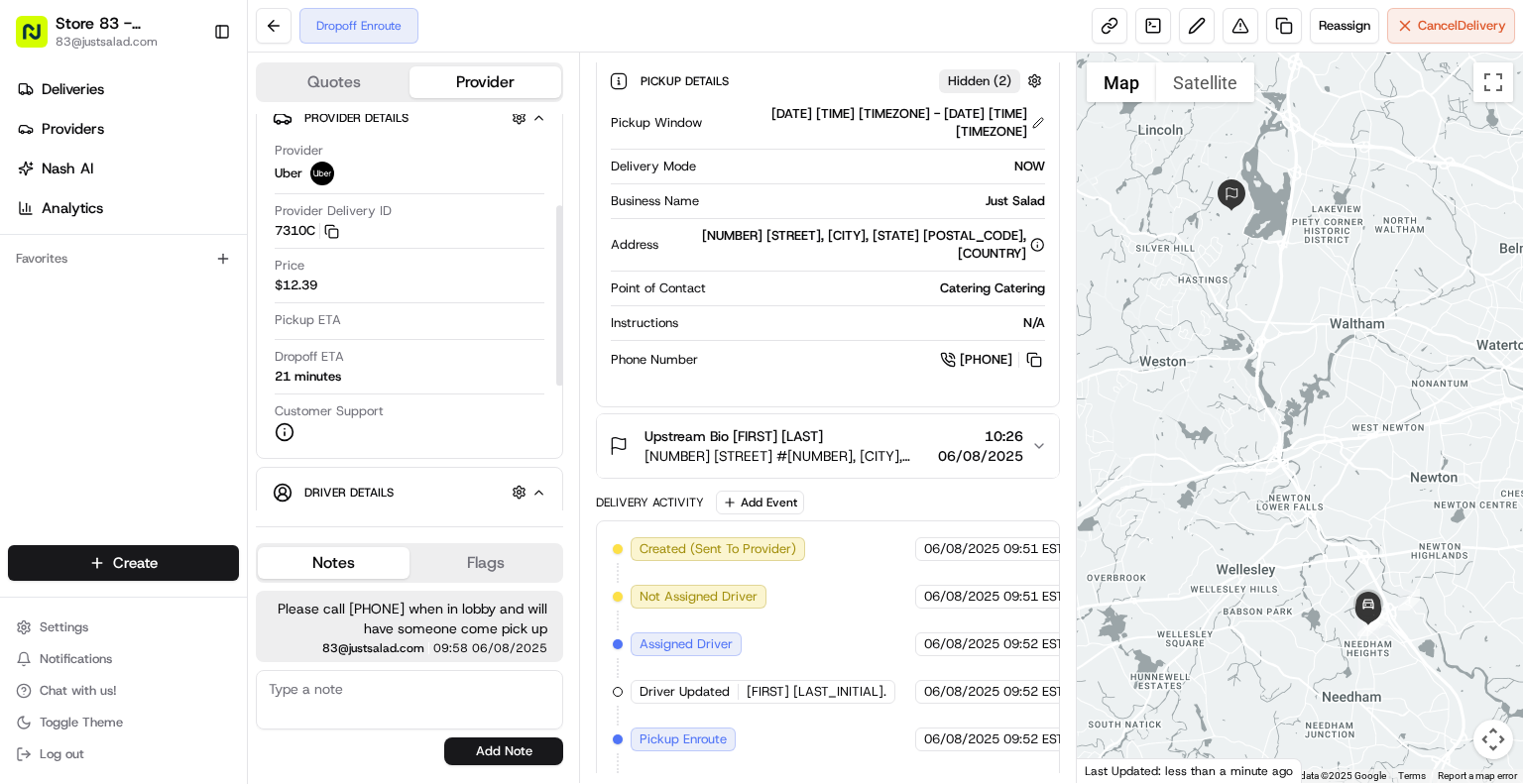 scroll, scrollTop: 0, scrollLeft: 0, axis: both 